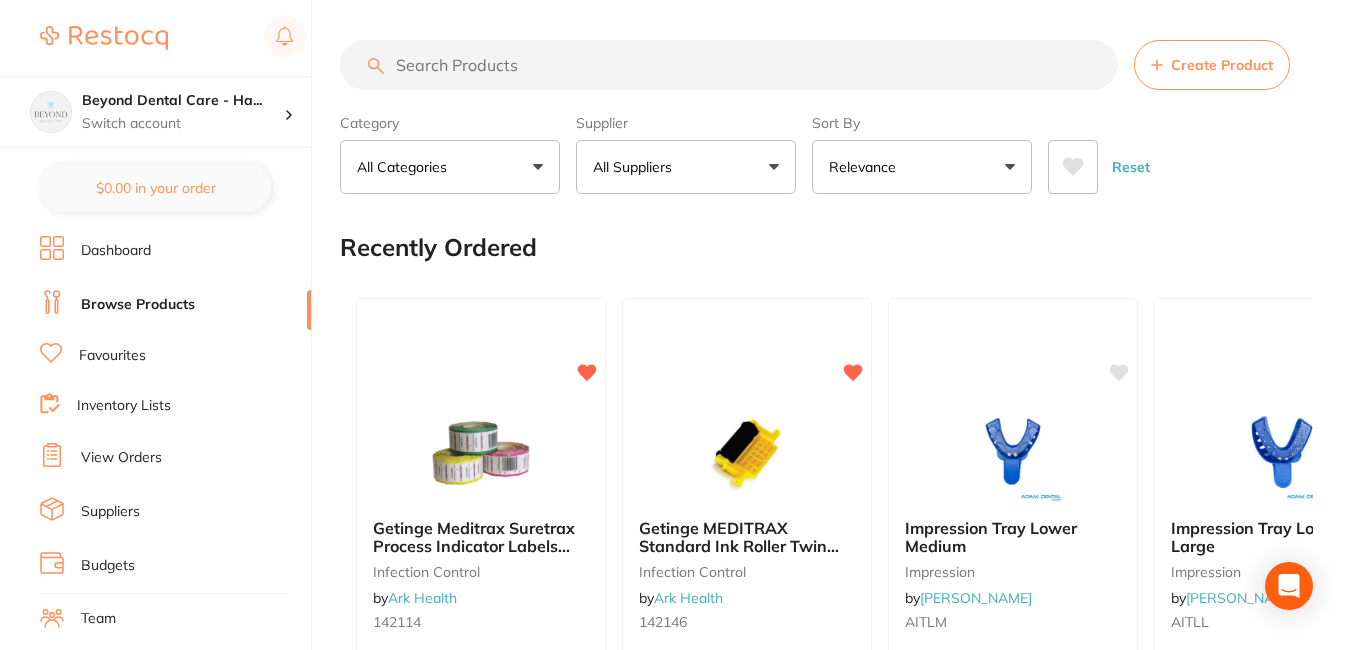 click on "Beyond Dental Care - Ha... Switch account" at bounding box center (155, 112) 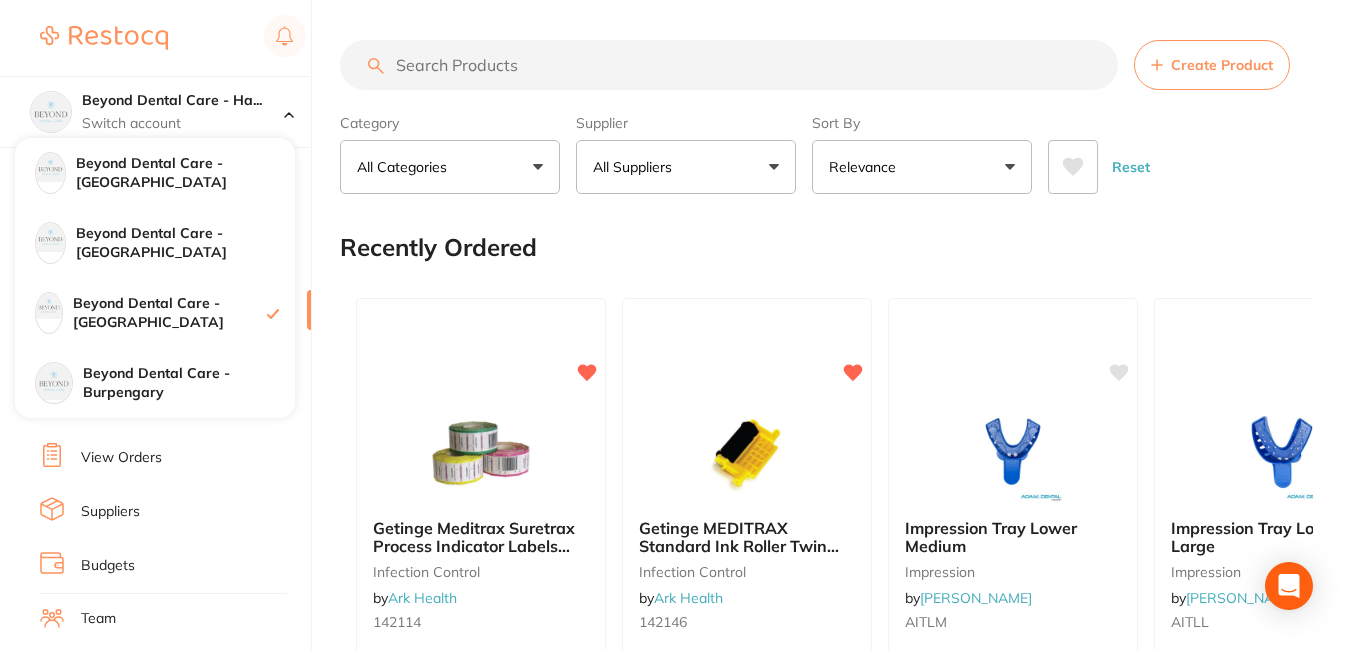 scroll, scrollTop: 0, scrollLeft: 0, axis: both 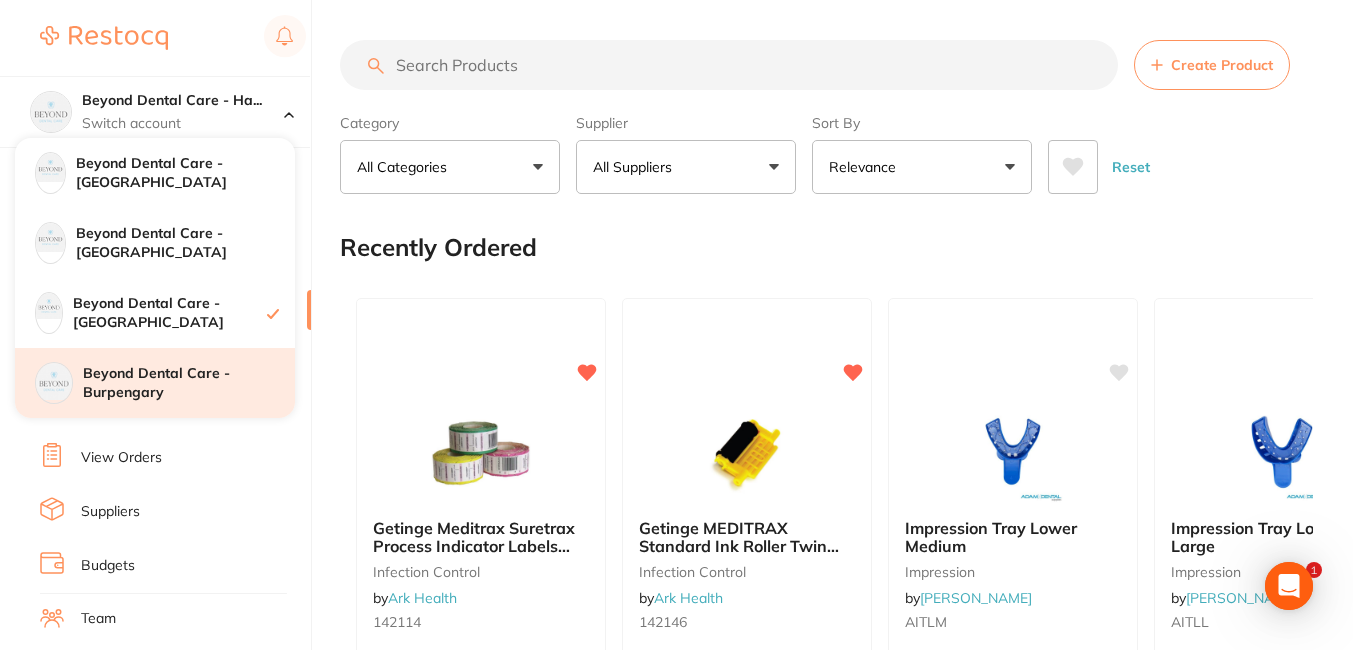 click on "Beyond Dental Care - Burpengary" at bounding box center (189, 383) 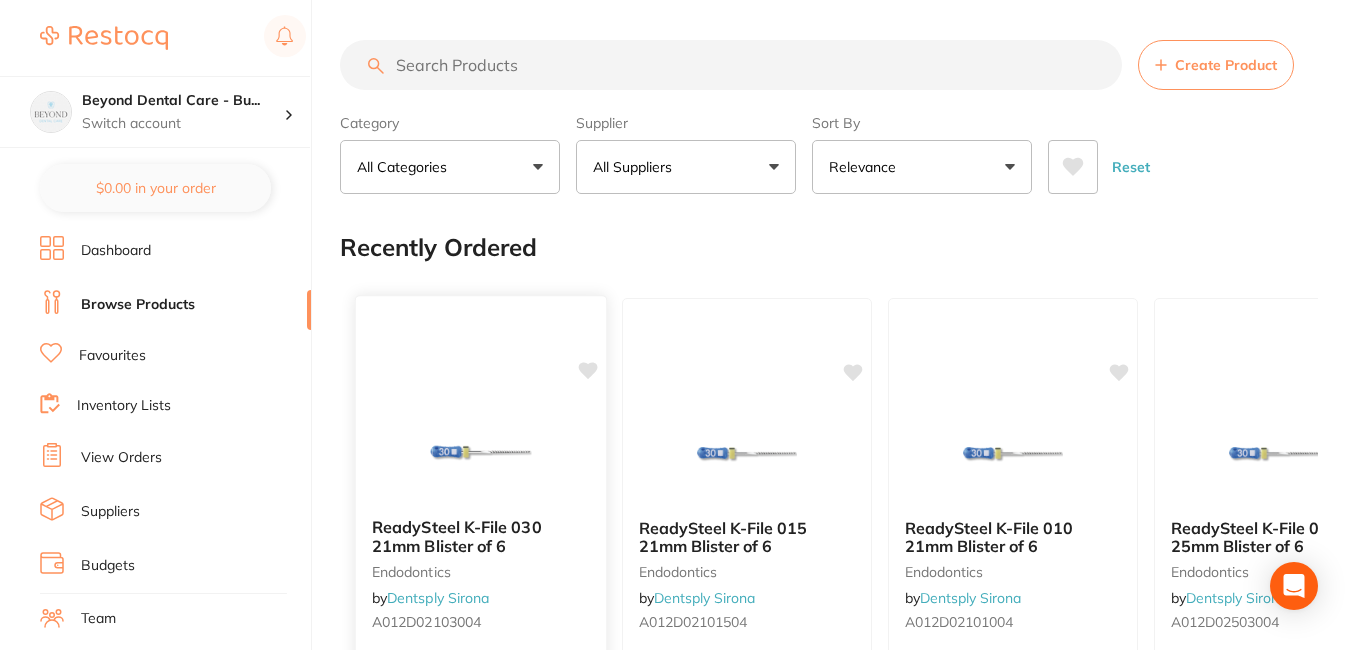 click on "View Orders" at bounding box center [121, 458] 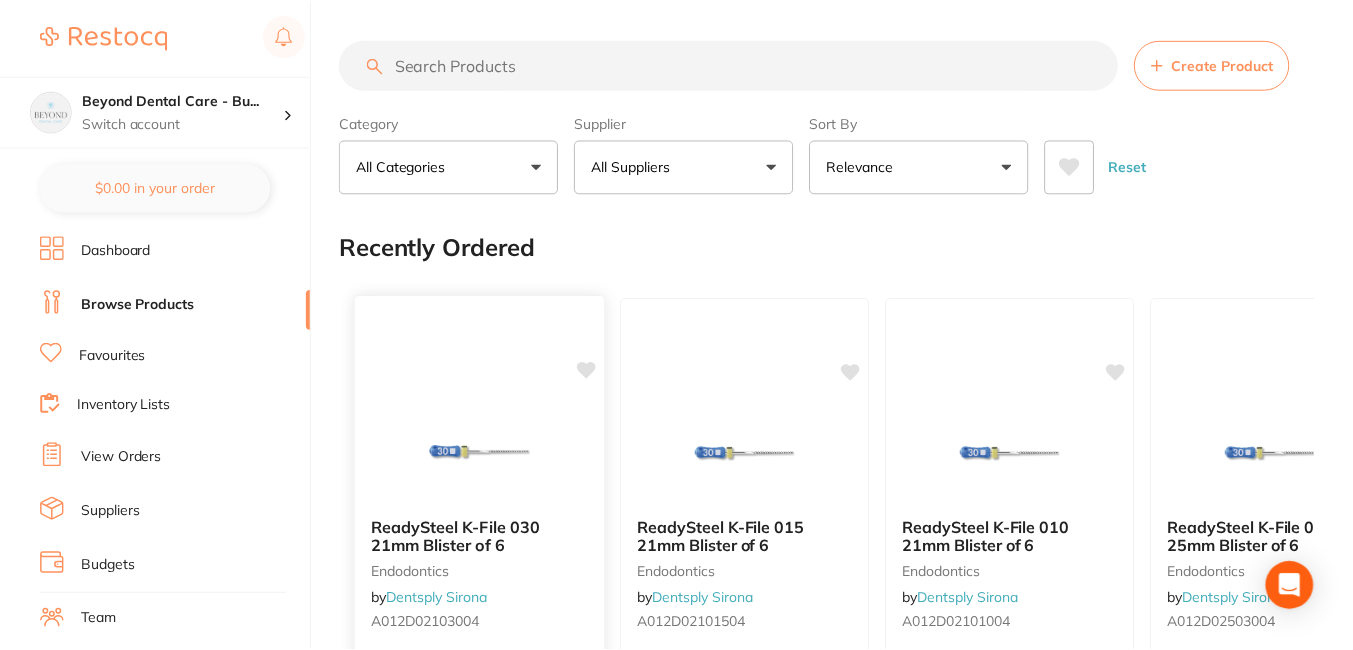 scroll, scrollTop: 0, scrollLeft: 0, axis: both 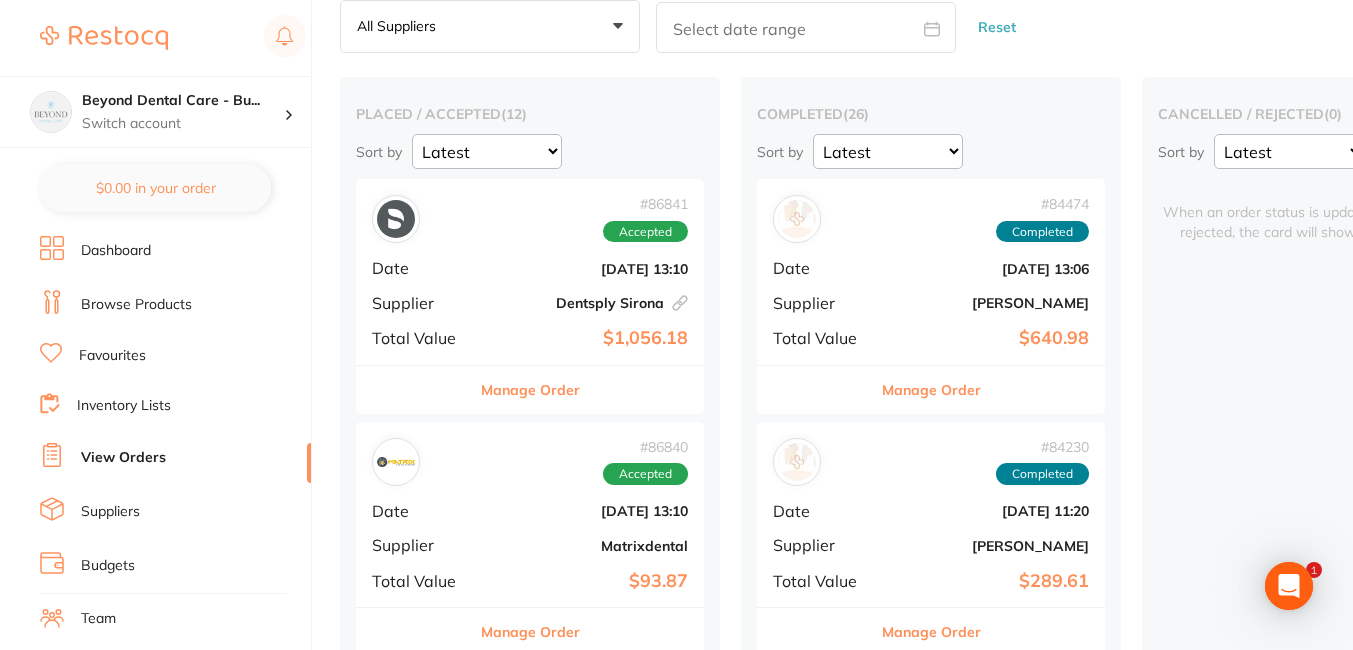 click on "# 86840 Accepted" at bounding box center (530, 462) 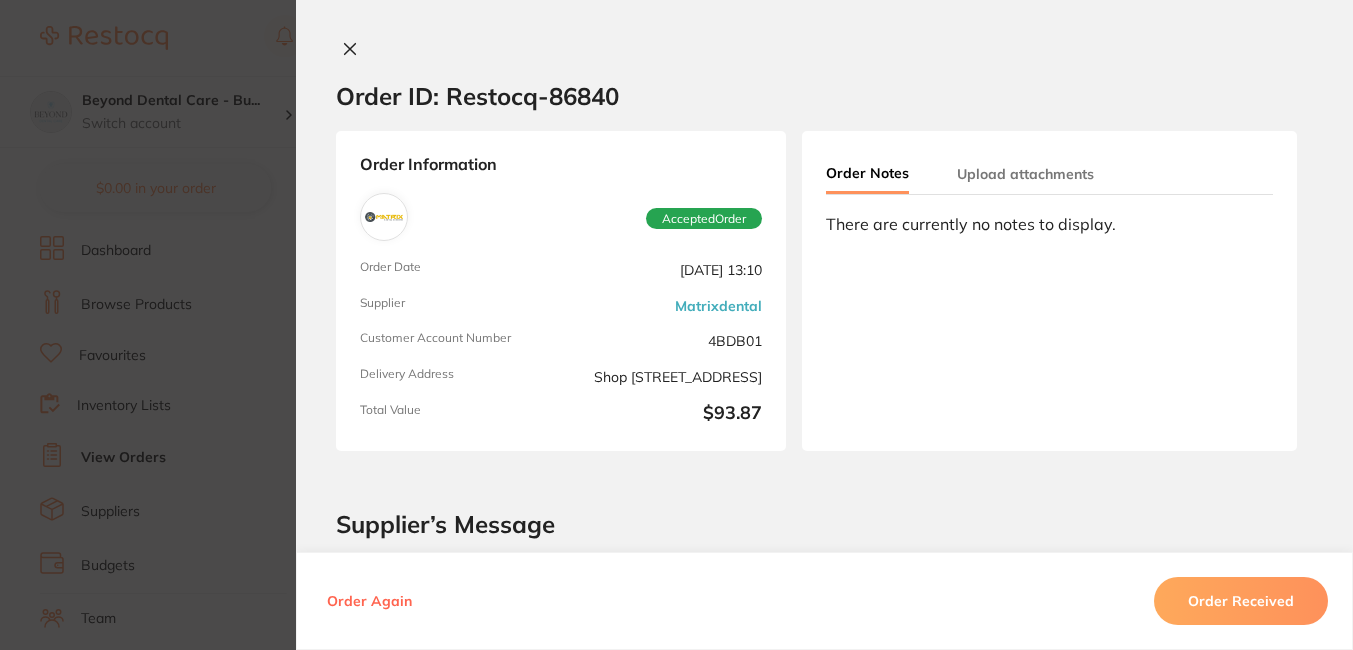 scroll, scrollTop: 100, scrollLeft: 0, axis: vertical 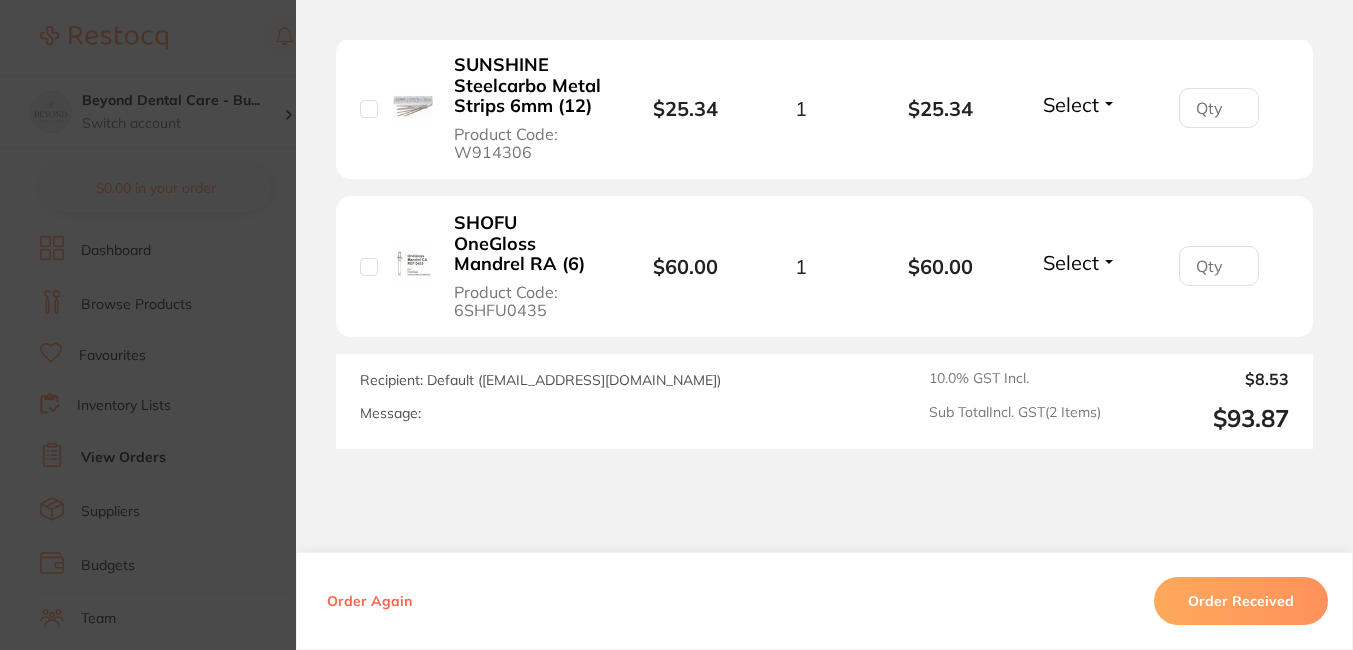 click on "Order ID: Restocq- 86840   Order Information Accepted  Order Order Date Jul 17 2025, 13:10 Supplier Matrixdental   Customer Account Number 4BDB01 Delivery Address Shop 10/9-11 Burpengary Rd, , Burpengary QLD 4505 Total Value $93.87 Order Notes Upload attachments There are currently no notes to display. Supplier’s Message Matrixdental  ( peter@matrixdental.com.au ) 17-6-2025 Thank you  Your Orders   Select all ( 0 ) Price Quantity Total Item Status   You can use this feature to track items that you have received and those that are on backorder Qty Received Save To List SUNSHINE Steelcarbo Metal Strips 6mm (12)   Product    Code:  W914306     $25.34 1 $25.34 Select Received Back Order SHOFU OneGloss Mandrel RA (6)   Product    Code:  6SHFU0435     $60.00 1 $60.00 Select Received Back Order SUNSHINE Steelcarbo Metal Strips 6mm (12) Product    Code:  W914306 $25.34 Quantity:  1 Status:   Select Received Back Order Quantity Received: SHOFU OneGloss Mandrel RA (6) Product    Code:  6SHFU0435 $60.00 Quantity:  1" at bounding box center [676, 325] 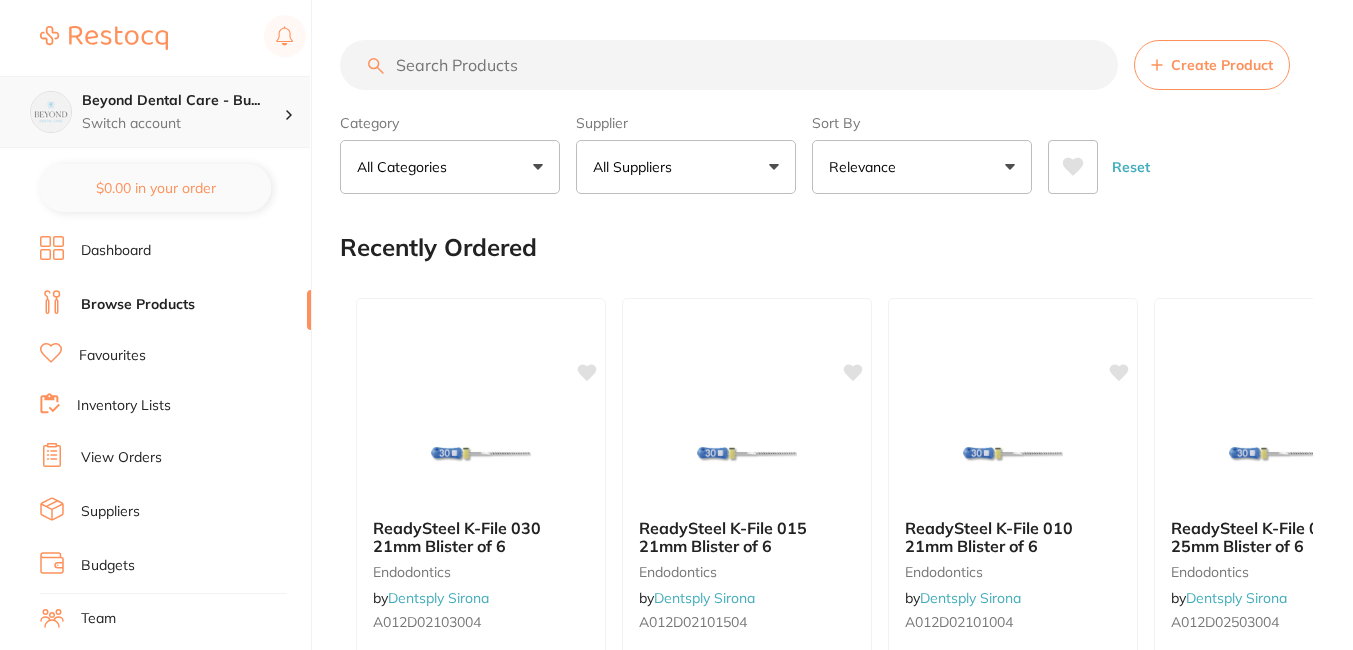 click on "Beyond Dental Care - Bu... Switch account" at bounding box center [155, 112] 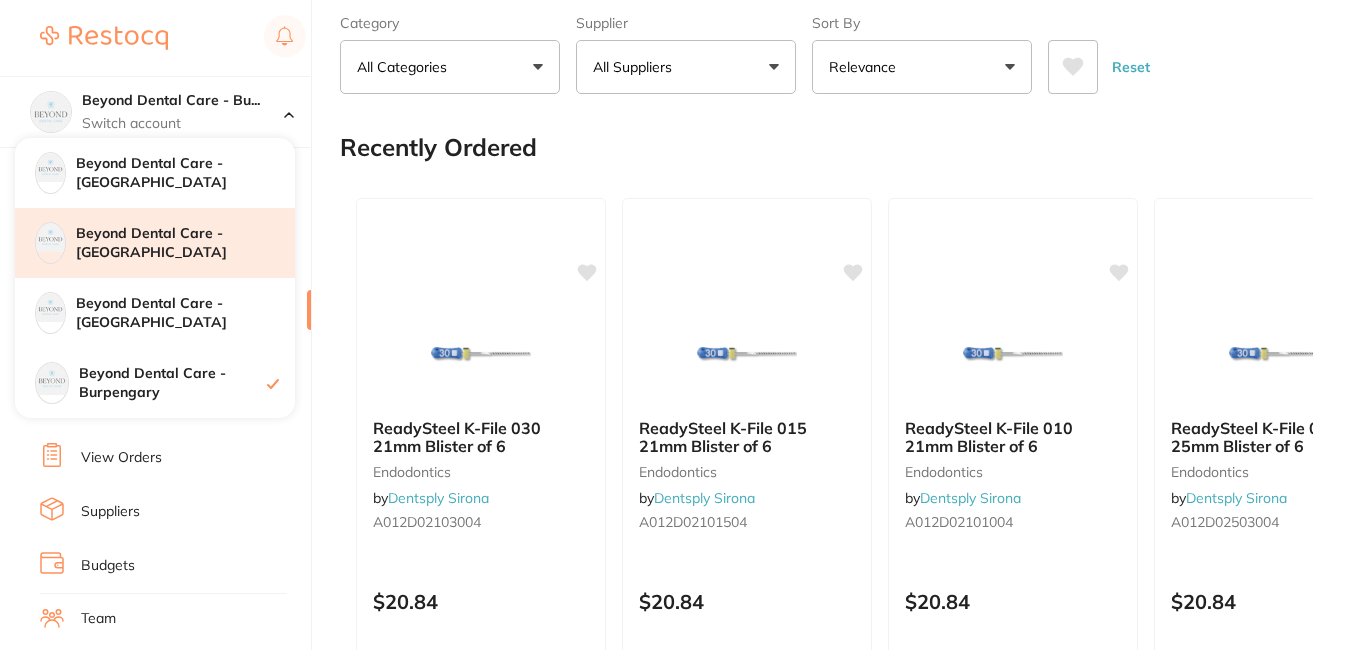 scroll, scrollTop: 100, scrollLeft: 0, axis: vertical 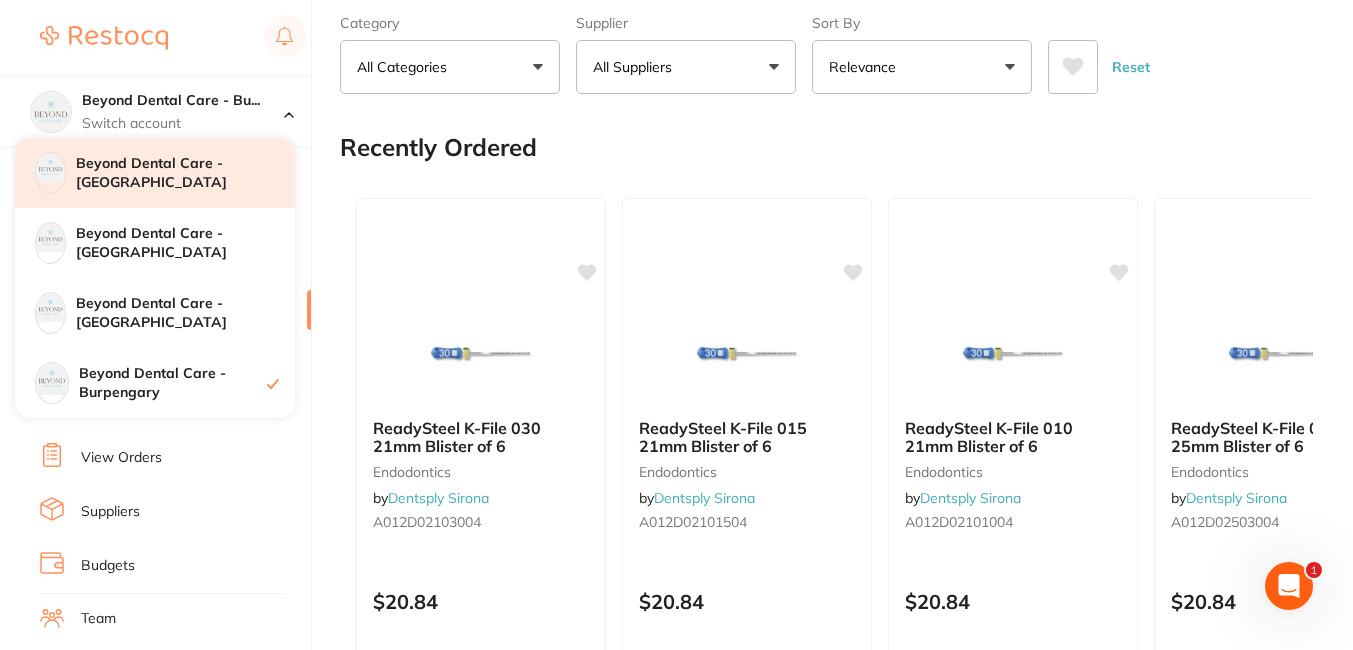 click on "Beyond Dental Care - [GEOGRAPHIC_DATA]" at bounding box center [185, 173] 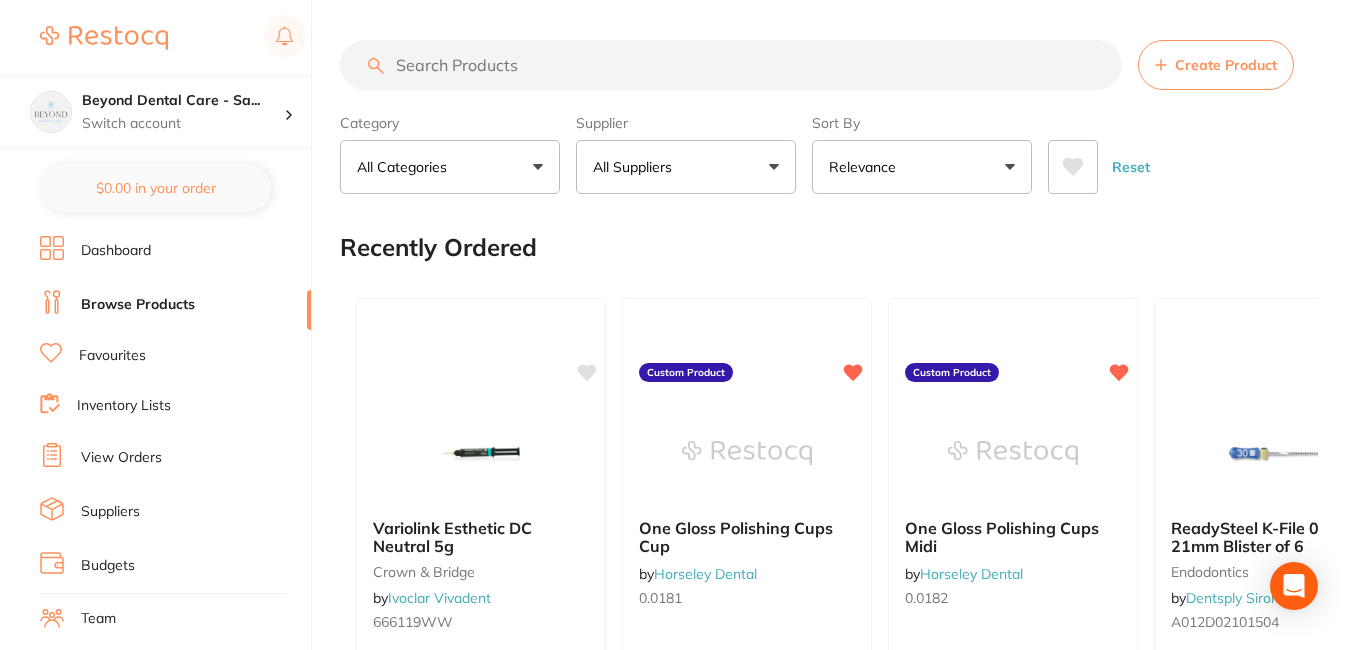 click on "View Orders" at bounding box center (121, 458) 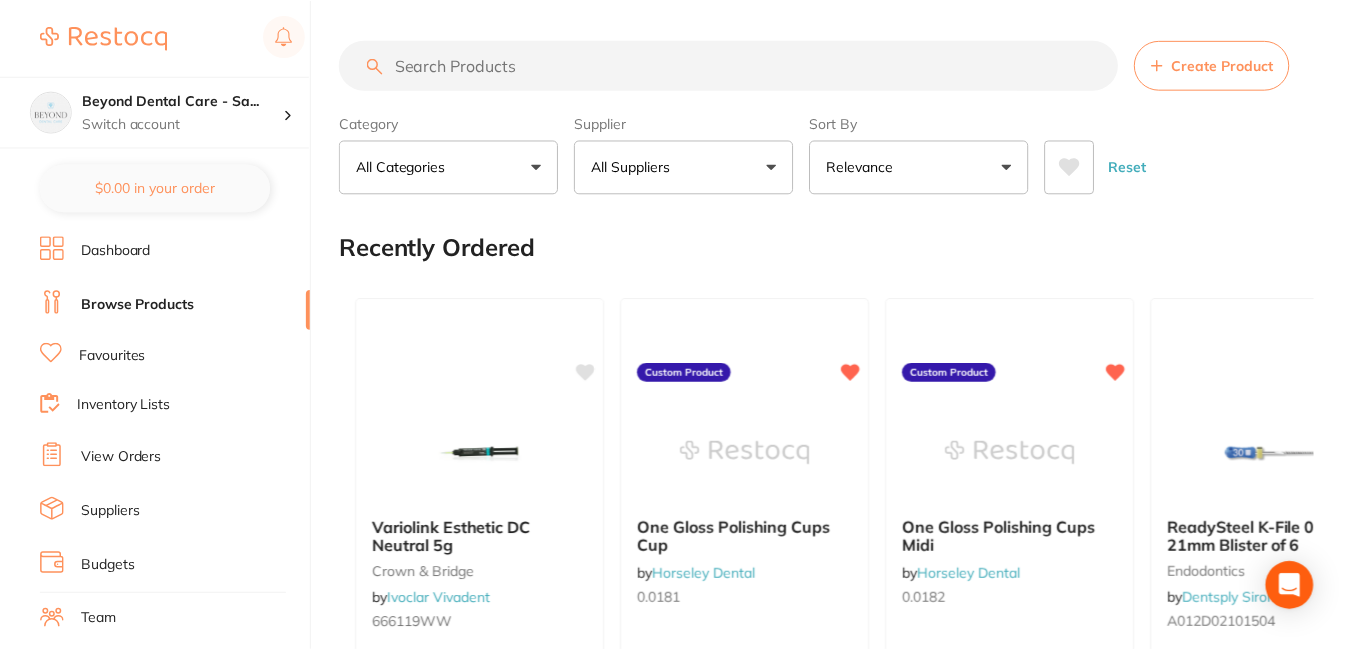 scroll, scrollTop: 0, scrollLeft: 0, axis: both 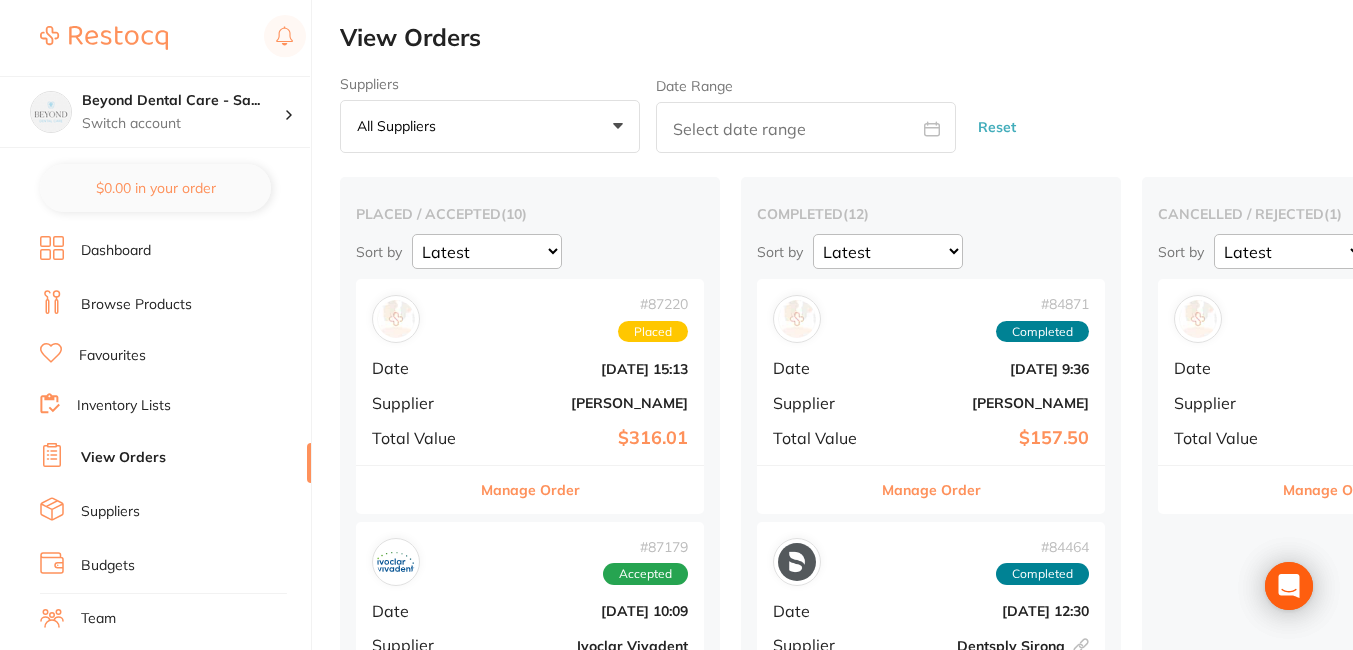 click on "# 87220 Placed Date [DATE] 15:13 Supplier [PERSON_NAME] Total Value $316.01" at bounding box center (530, 371) 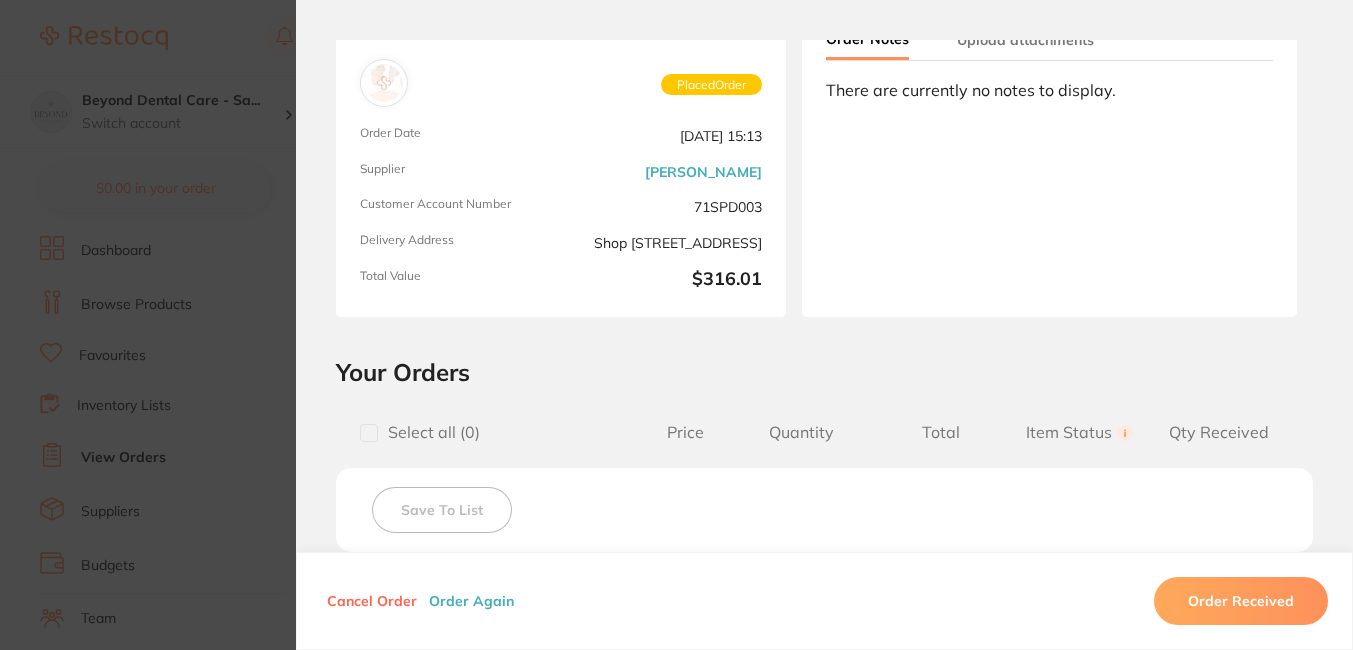 scroll, scrollTop: 300, scrollLeft: 0, axis: vertical 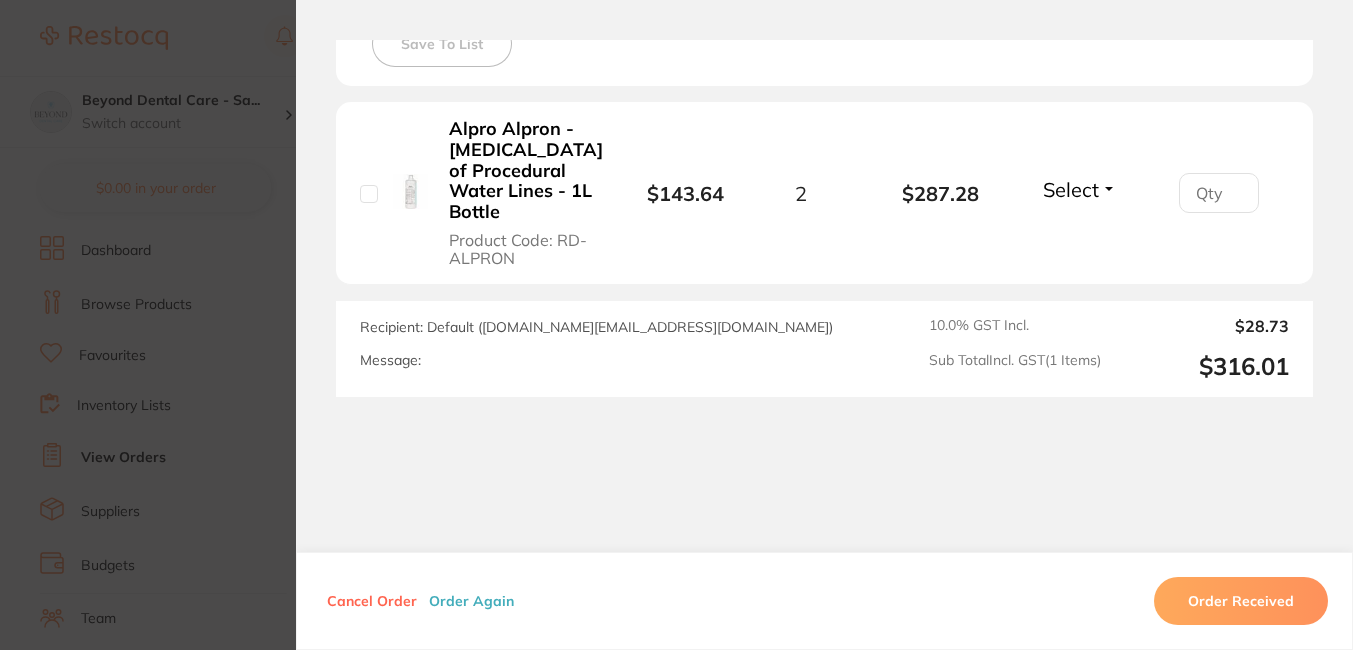 click on "Order ID: Restocq- 87220   Order Information Placed  Order Order Date [DATE] 15:13 Supplier [PERSON_NAME]   Customer Account Number 71SPD003 Delivery Address [STREET_ADDRESS] Total Value $316.01 Order Notes Upload attachments There are currently no notes to display. Your Orders   Select all ( 0 ) Price Quantity Total Item Status   You can use this feature to track items that you have received and those that are on backorder Qty Received Save To List Alpro Alpron - [MEDICAL_DATA] of Procedural Water Lines - 1L Bottle   Product    Code:  RD-ALPRON     $143.64 2 $287.28 Select Received Back Order Alpro Alpron - [MEDICAL_DATA] of Procedural Water Lines - 1L Bottle Product    Code:  RD-ALPRON $143.64 Quantity:  2 Status:   Select Received Back Order Quantity Received: Recipient: Default ( [DOMAIN_NAME][EMAIL_ADDRESS][DOMAIN_NAME] ) Message:   10.0 % GST Incl. $28.73 Sub Total  Incl. GST  ( 1   Items) $316.01 Cancel Order Order Again Order Received ✕ ✕" at bounding box center (676, 325) 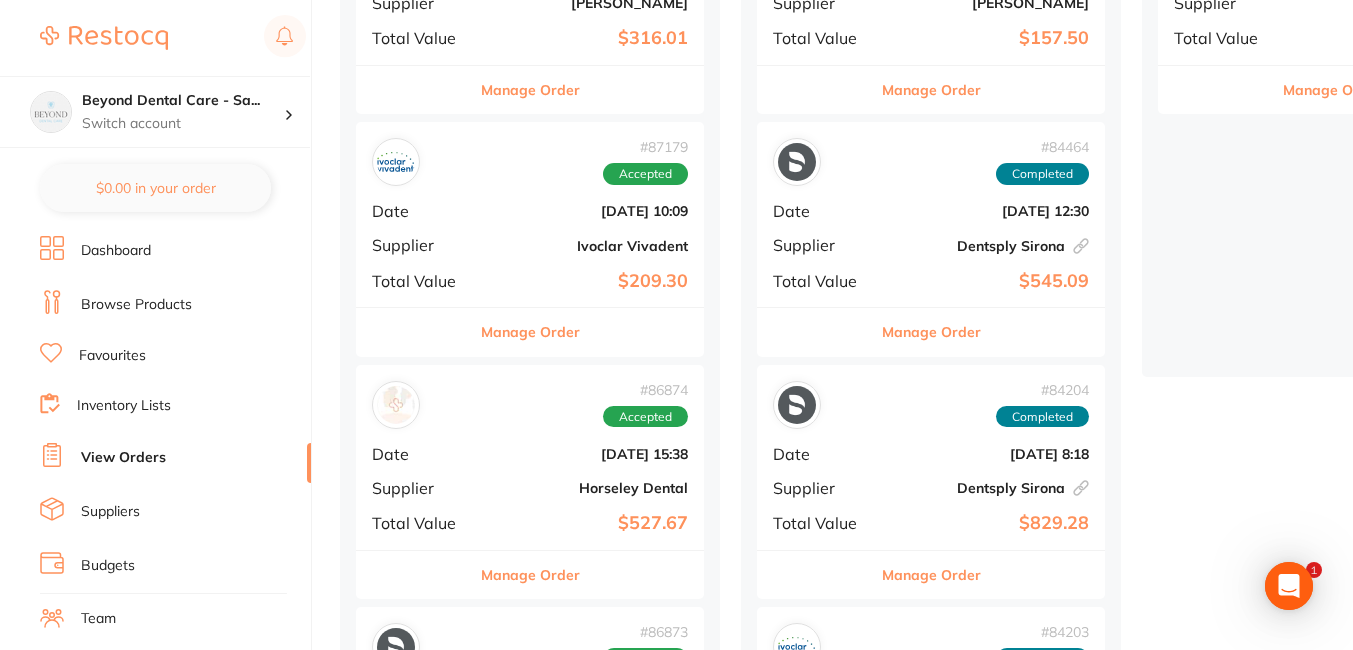 scroll, scrollTop: 300, scrollLeft: 0, axis: vertical 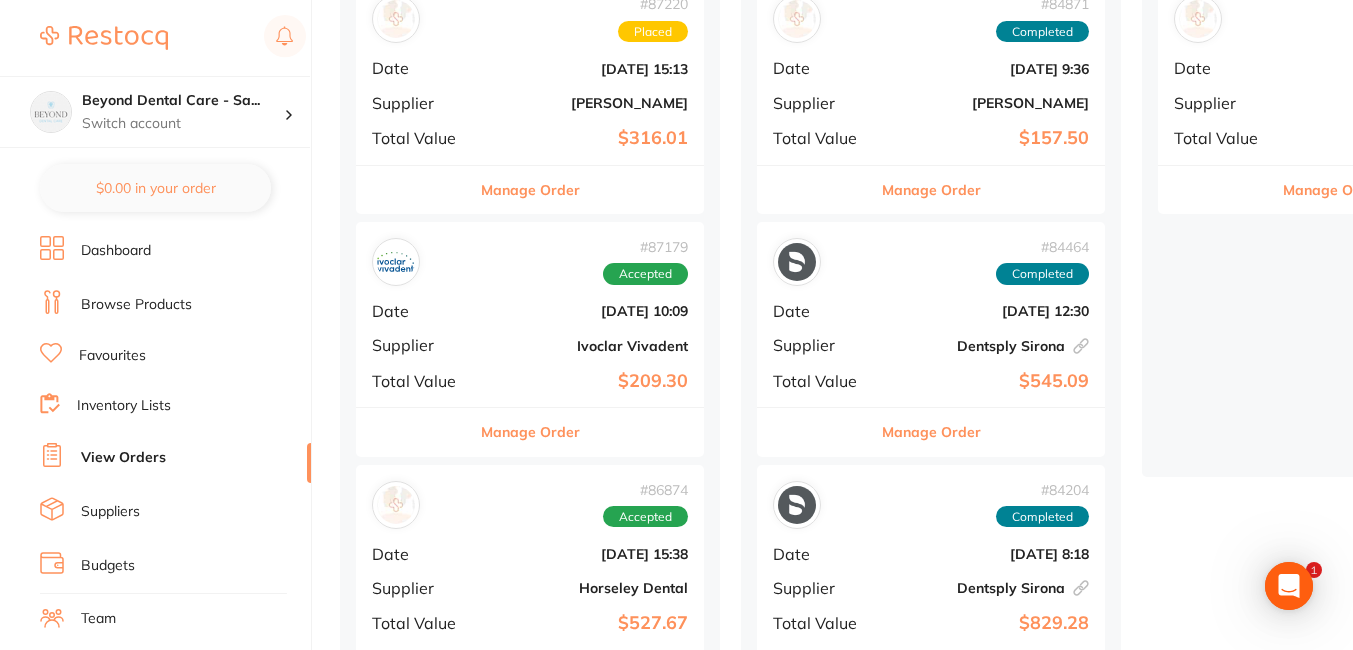 click on "# 87179 Accepted Date [DATE] 10:09 Supplier Ivoclar Vivadent Total Value $209.30" at bounding box center [530, 314] 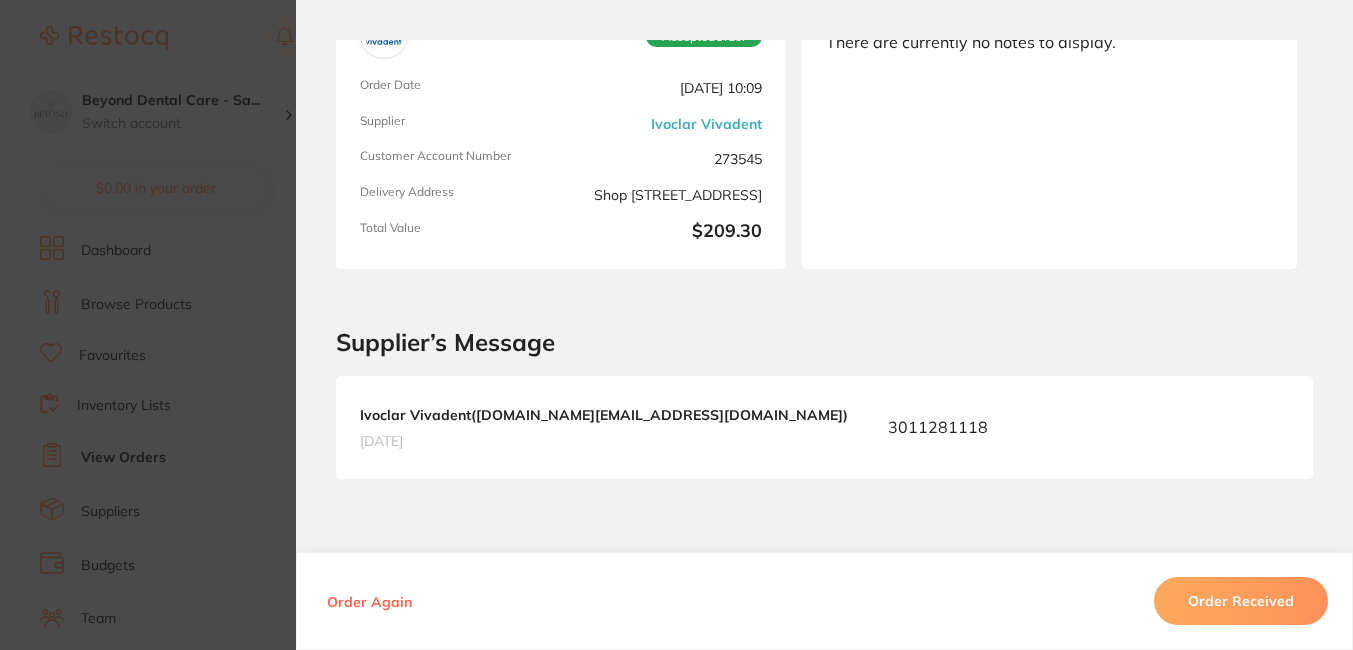 scroll, scrollTop: 226, scrollLeft: 0, axis: vertical 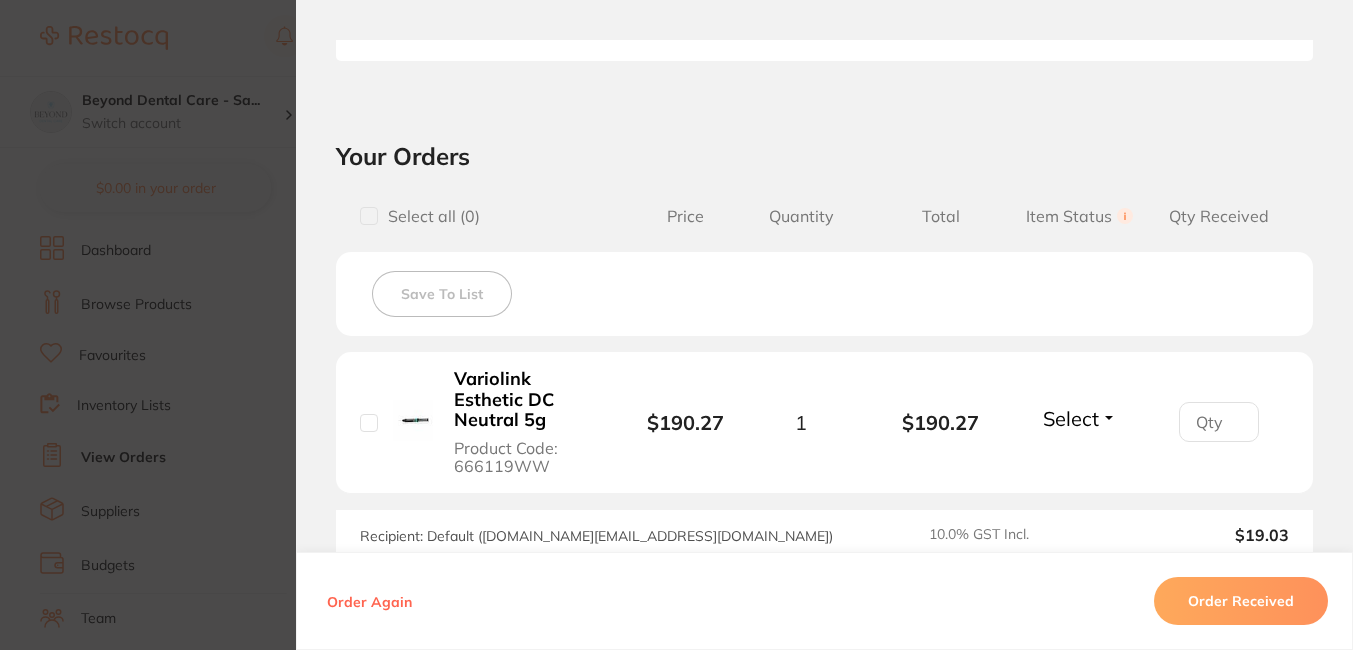 click on "Order Received" at bounding box center [1241, 601] 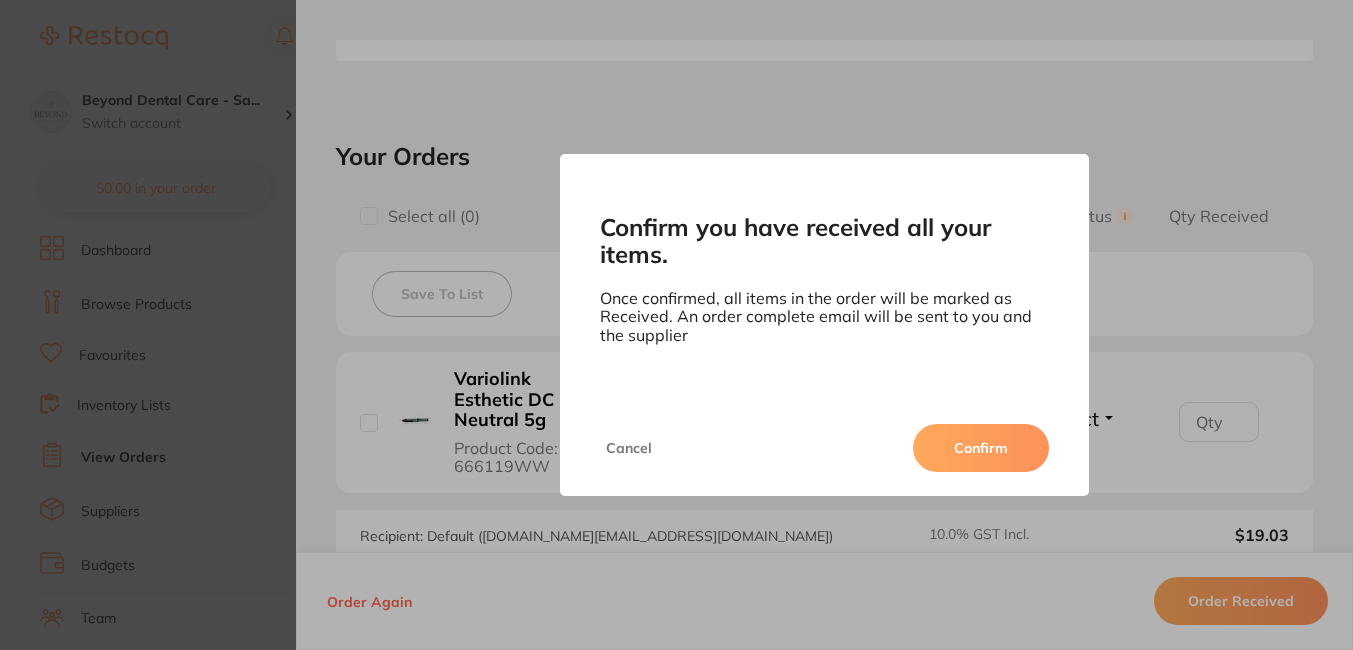 click on "Confirm" at bounding box center (981, 448) 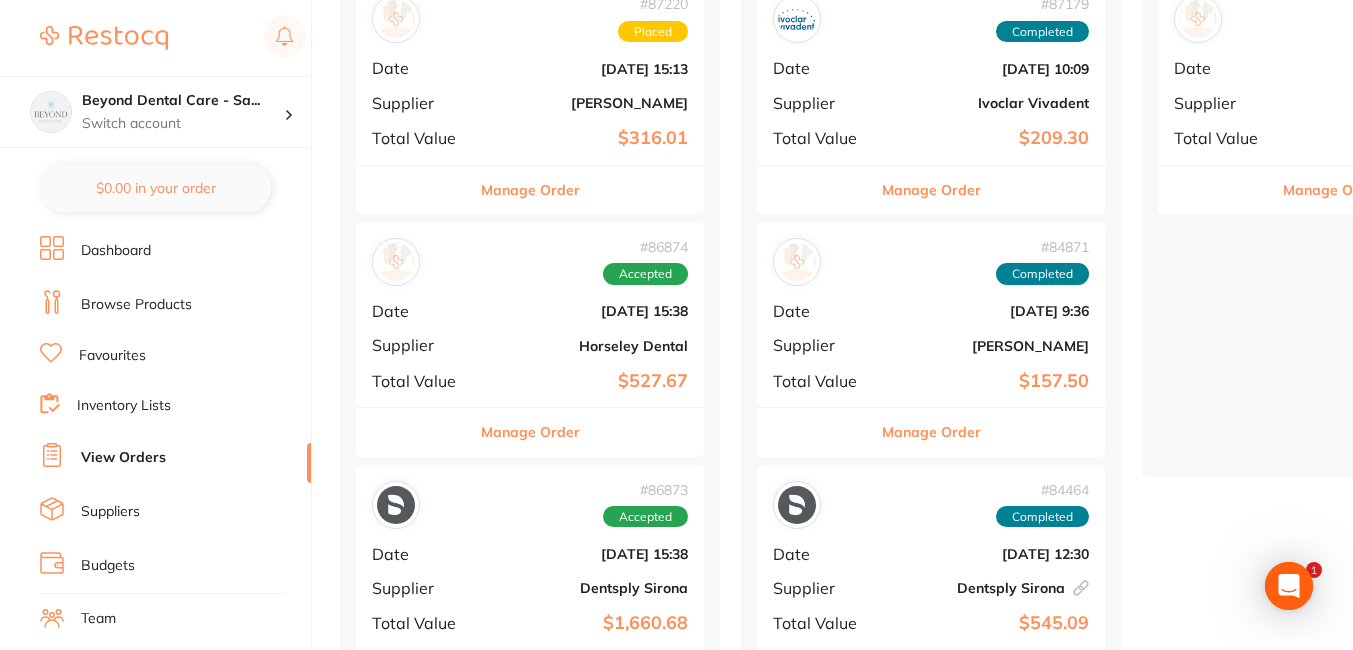 scroll, scrollTop: 0, scrollLeft: 0, axis: both 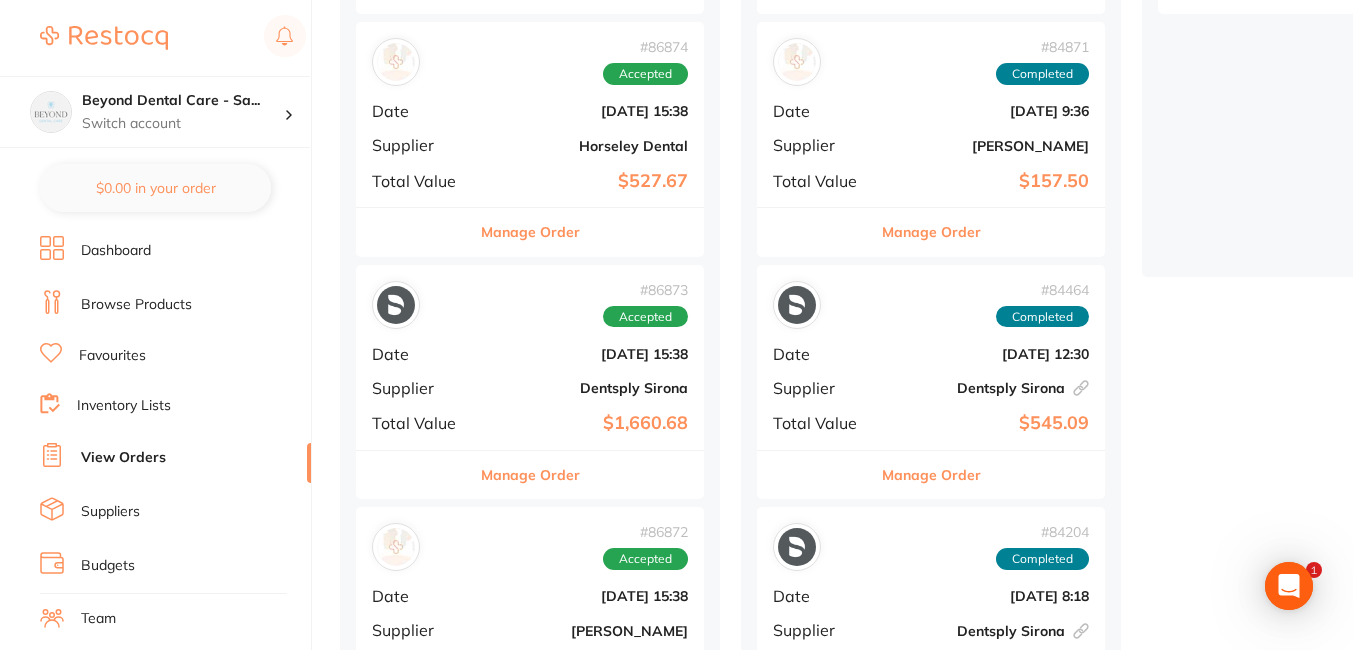 click on "# 86873 Accepted Date [DATE] 15:38 Supplier Dentsply Sirona Total Value $1,660.68" at bounding box center [530, 357] 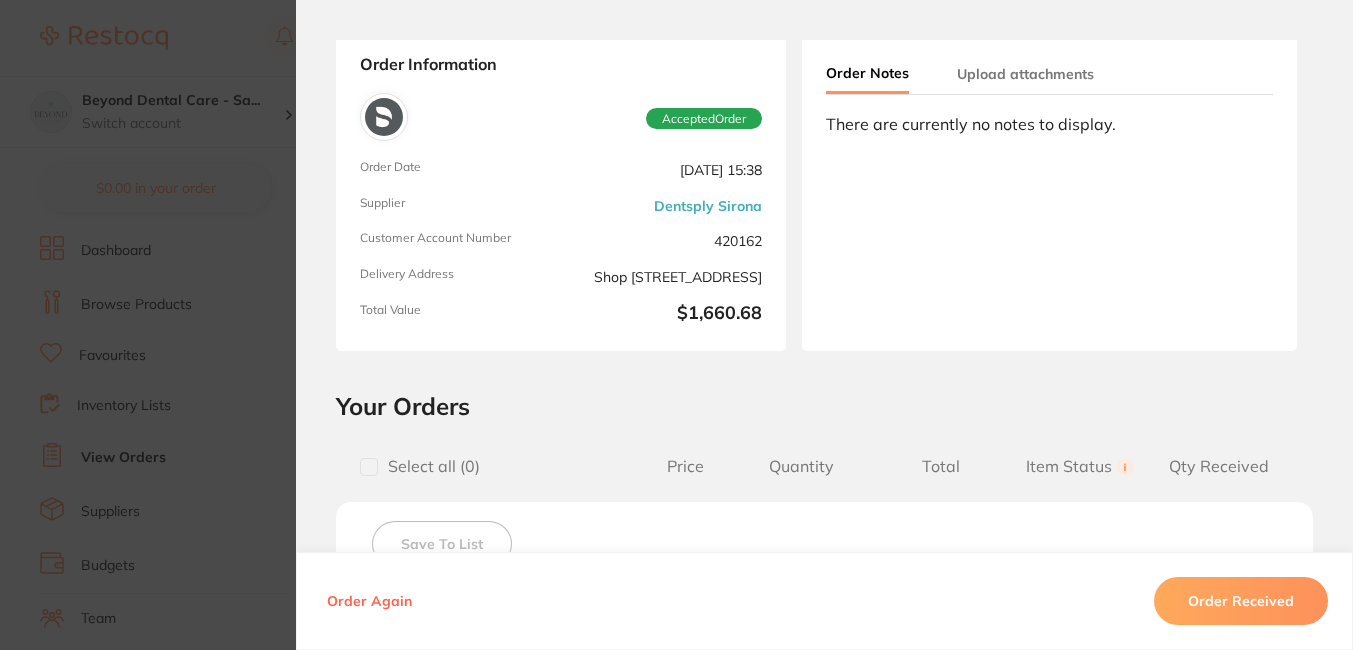 scroll, scrollTop: 400, scrollLeft: 0, axis: vertical 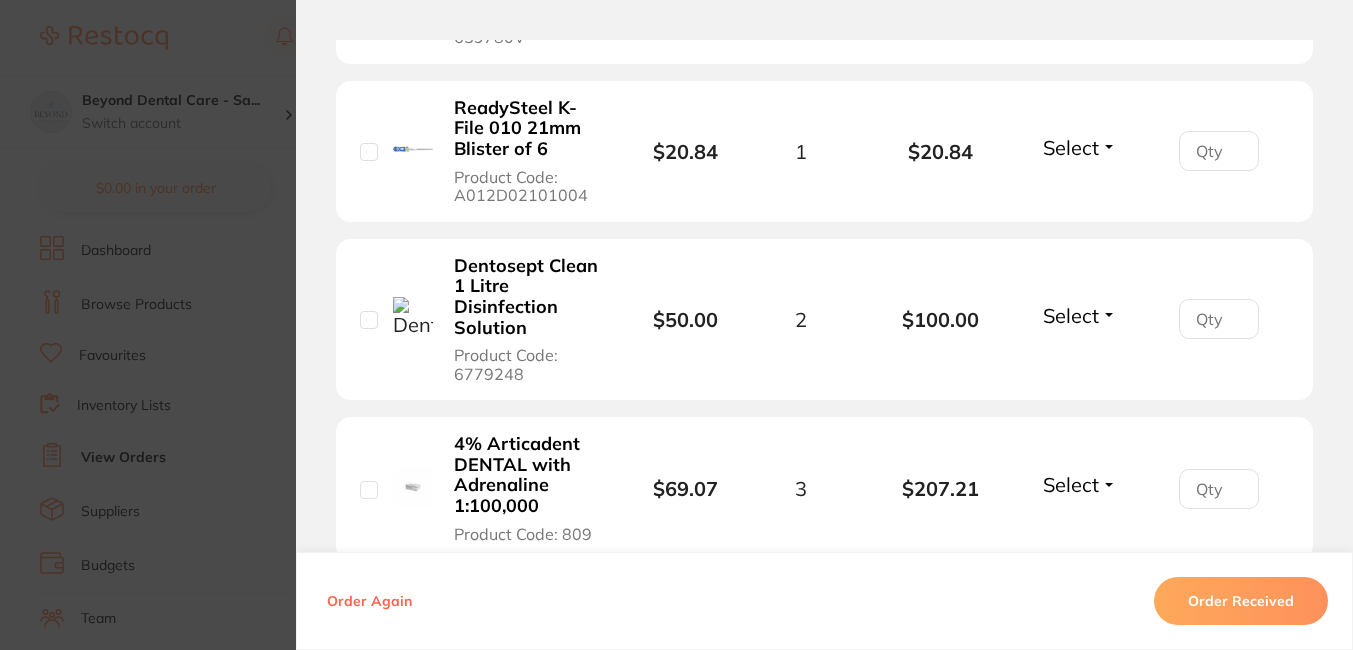 click on "Order Received" at bounding box center [1241, 601] 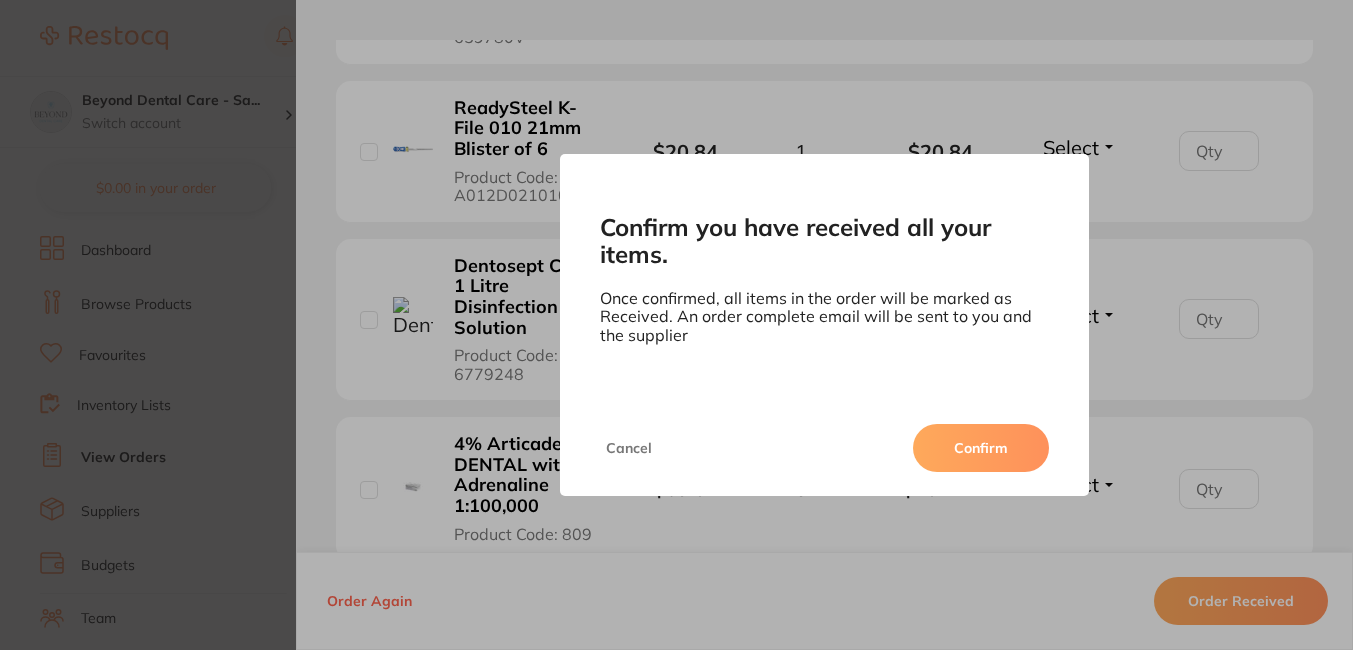 click on "Confirm" at bounding box center [981, 448] 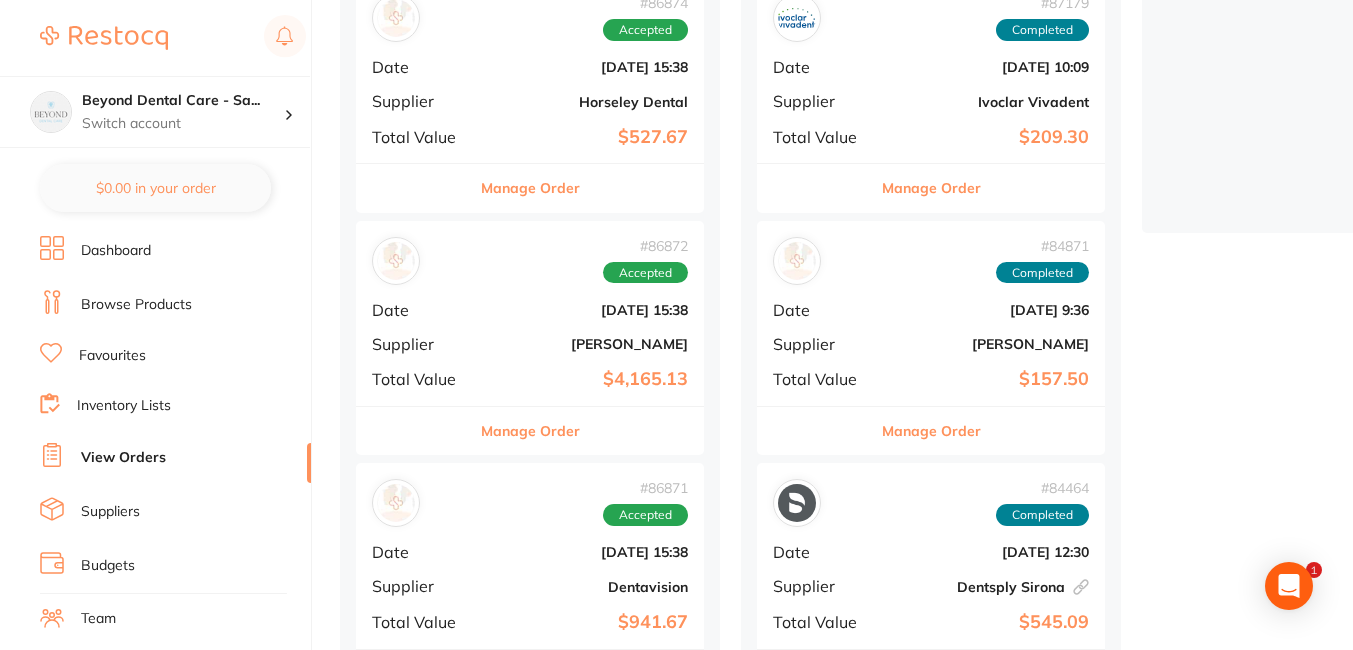 scroll, scrollTop: 600, scrollLeft: 0, axis: vertical 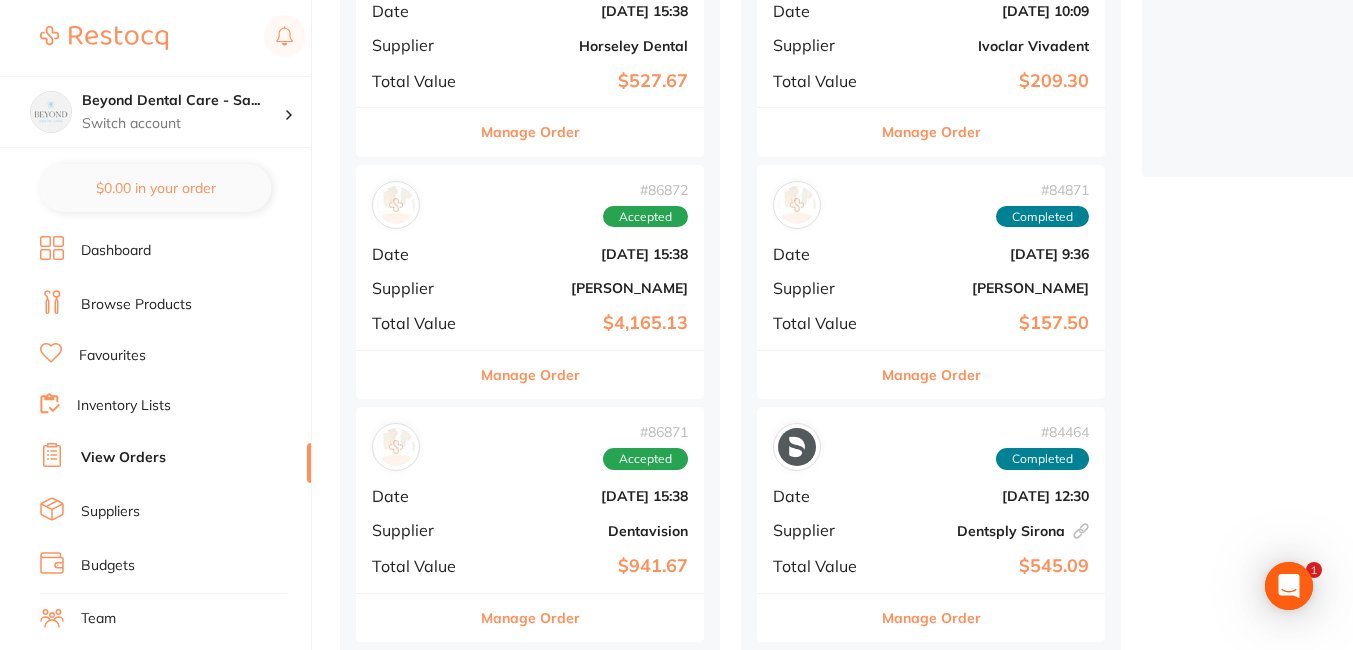 click on "# 86872 Accepted Date [DATE] 15:38 Supplier [PERSON_NAME] Total Value $4,165.13" at bounding box center (530, 257) 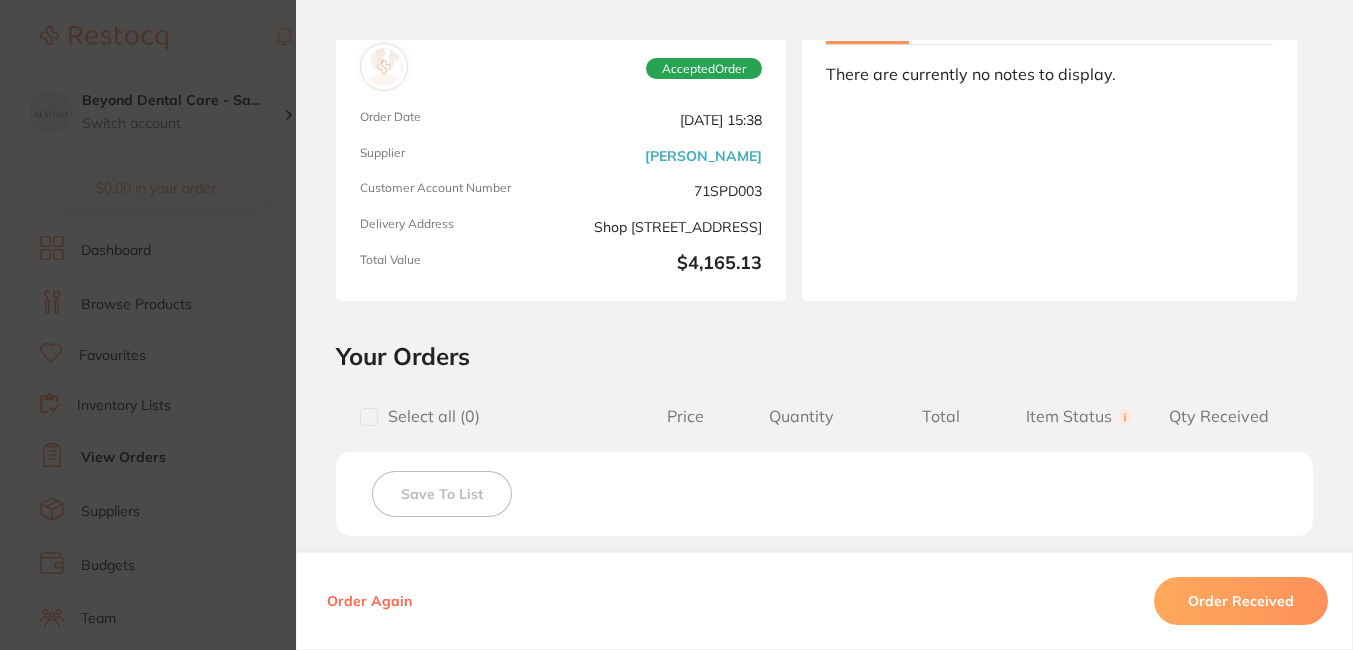 scroll, scrollTop: 400, scrollLeft: 0, axis: vertical 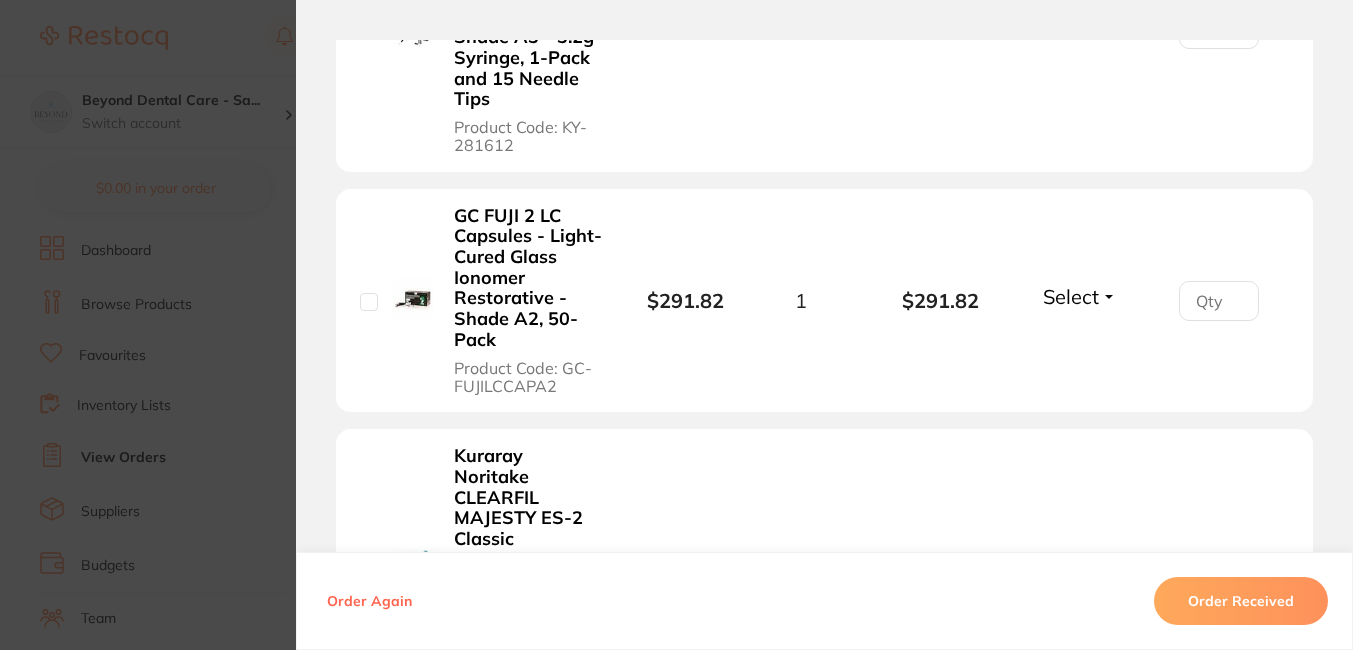 click on "Order ID: Restocq- 86872   Order Information Accepted  Order Order Date [DATE] 15:38 Supplier [PERSON_NAME]   Customer Account Number 71SPD003 Delivery Address [STREET_ADDRESS] Total Value $4,165.13 Order Notes Upload attachments There are currently no notes to display. Your Orders   Select all ( 0 ) Price Quantity Total Item Status   You can use this feature to track items that you have received and those that are on backorder Qty Received Save To List [MEDICAL_DATA] 5% Ointment 35g Tube Topical Anaesthetic   Product    Code:  AA-608     $55.00 3 $165.00 Select Received Back Order Kuraray Noritake CLEARFIL MAJESTY Flow - Flowable Composite - Shade A2 - 3.2g Syringe, 1-Pack and 15 Needle Tips   Product    Code:  KY-281611     $93.64 1 $93.64 Select Received Back Order Kuraray Noritake CLEARFIL MAJESTY ES-2 Classic Composite - Shade A3 - 0.25g Pre Loaded Tip, 20-Pack   Product    Code:  KY-282112     $93.64 3 $280.92 Select Received Back Order   Product       1" at bounding box center (676, 325) 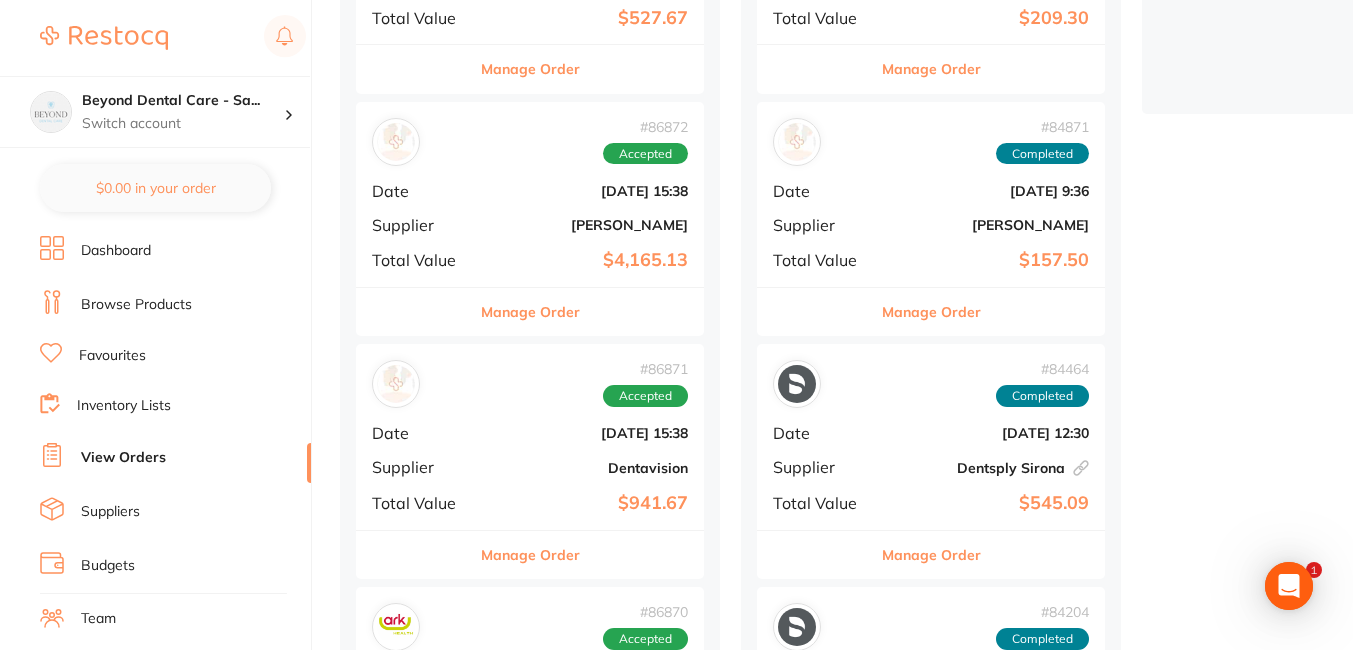 scroll, scrollTop: 800, scrollLeft: 0, axis: vertical 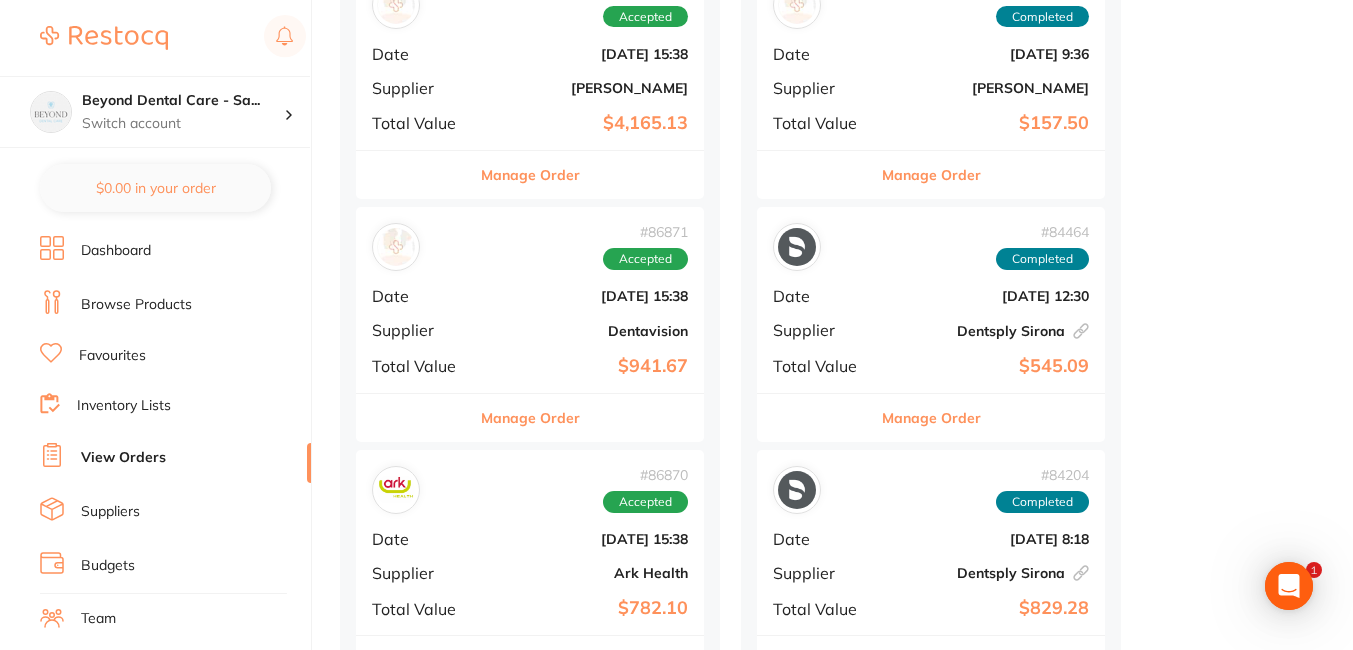 click on "Dentavision" at bounding box center (588, 331) 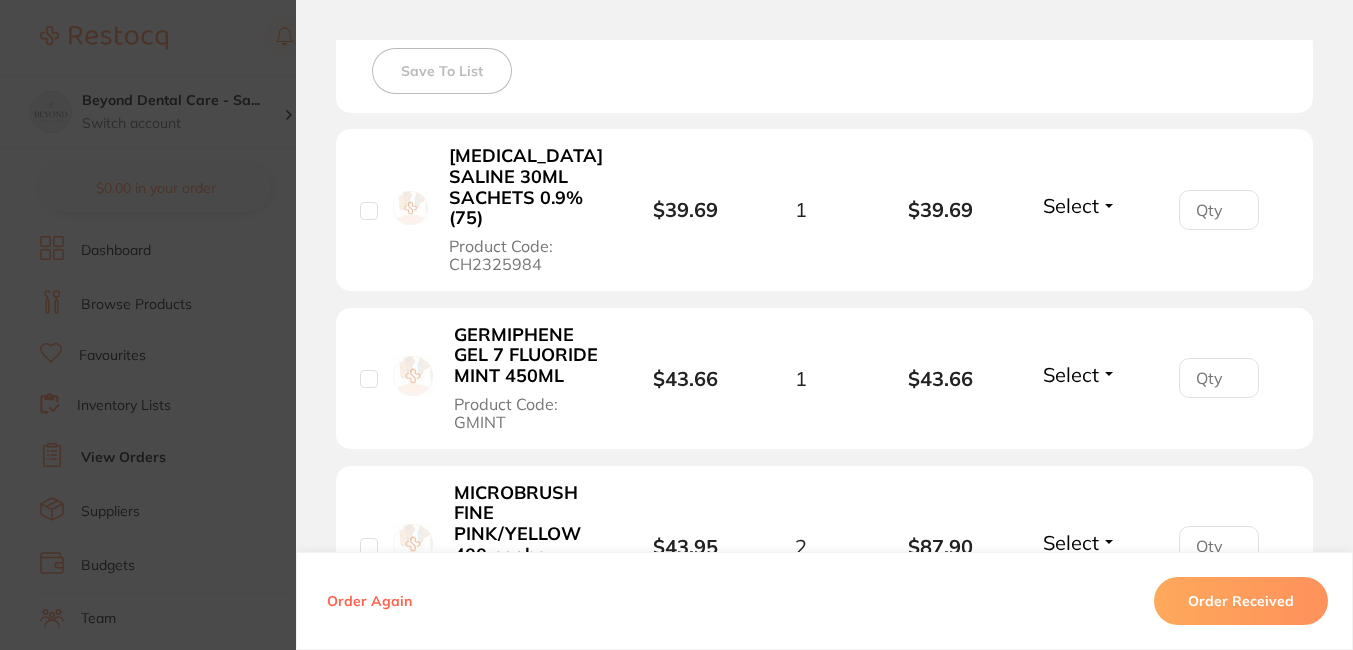 scroll, scrollTop: 898, scrollLeft: 0, axis: vertical 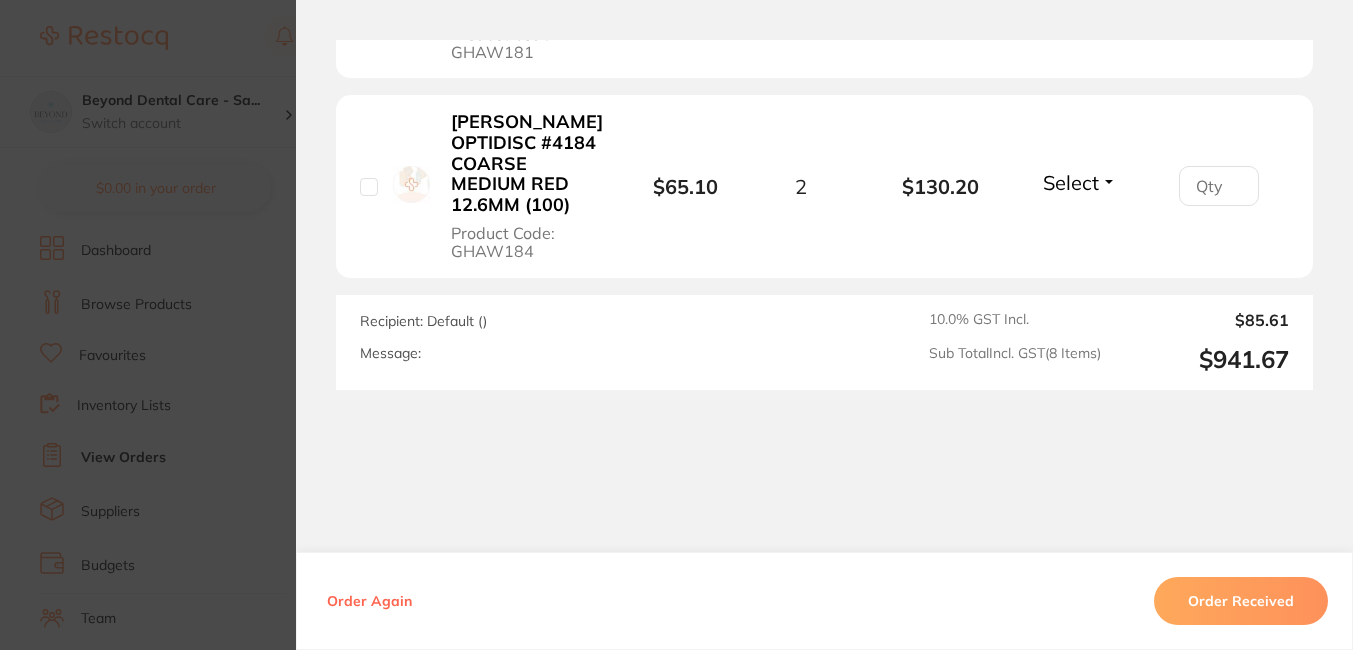 click on "Order Received" at bounding box center (1241, 601) 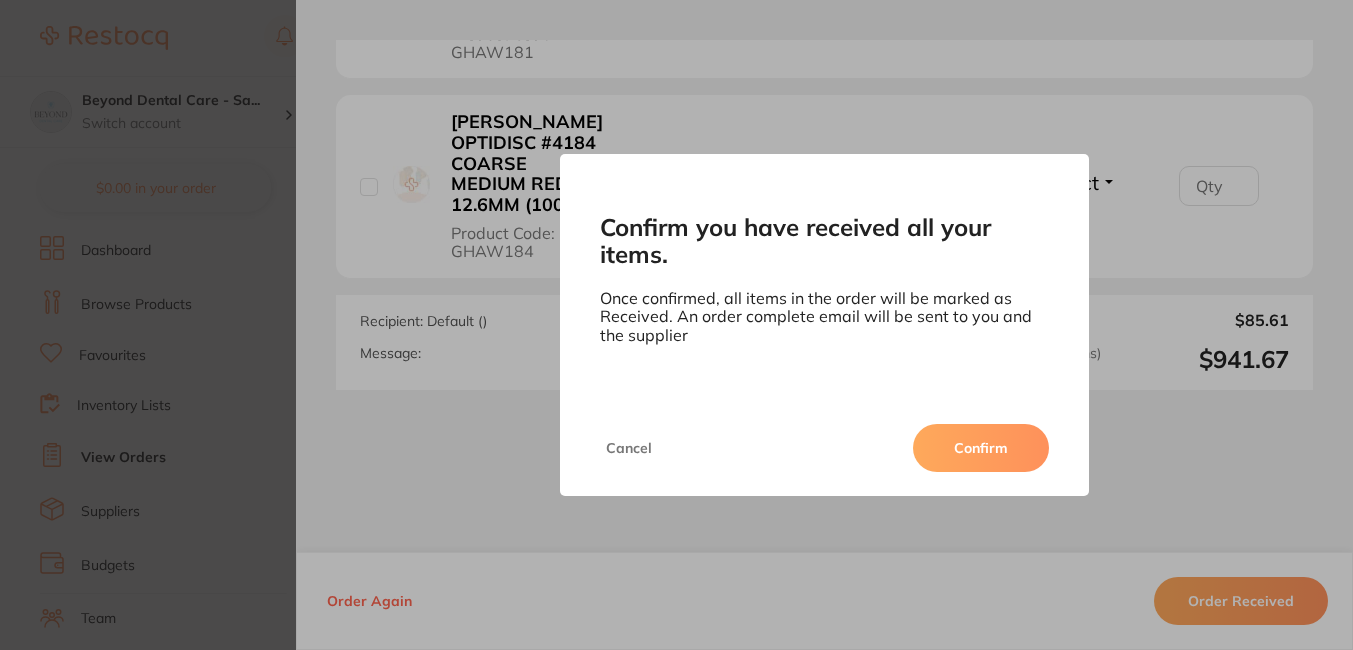 click on "Confirm" at bounding box center (981, 448) 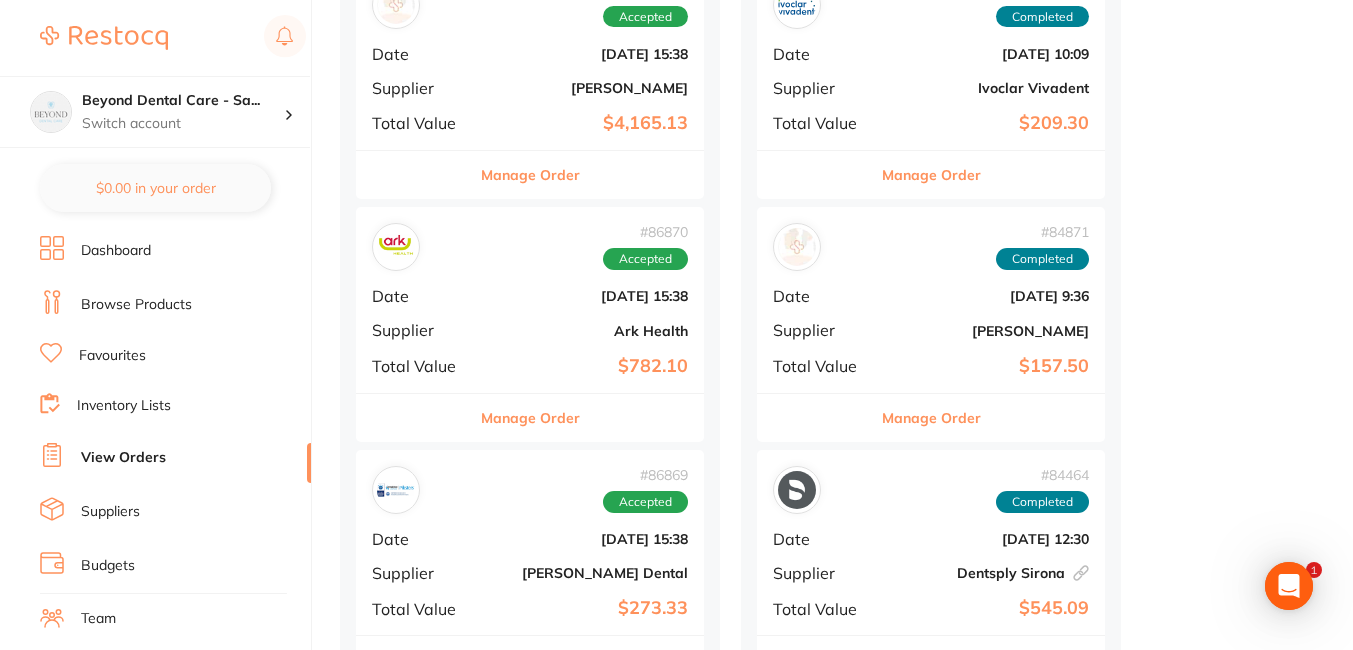 scroll, scrollTop: 0, scrollLeft: 0, axis: both 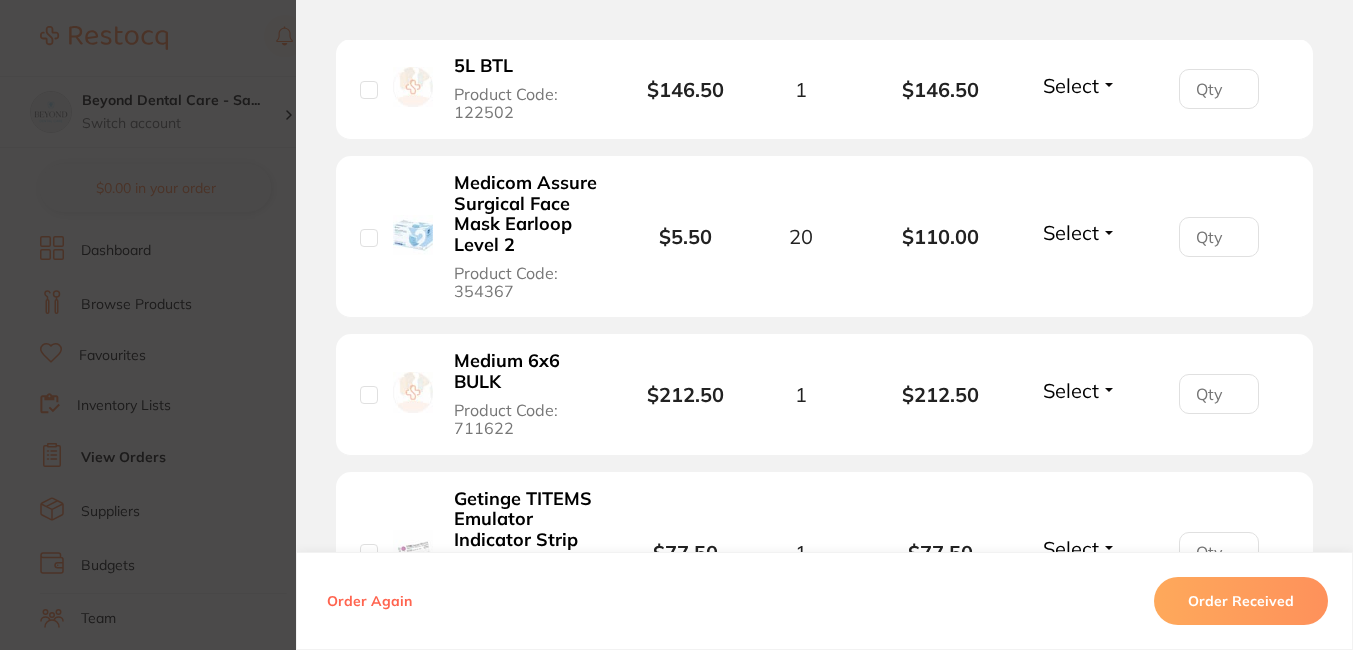 click on "Order Received" at bounding box center (1241, 601) 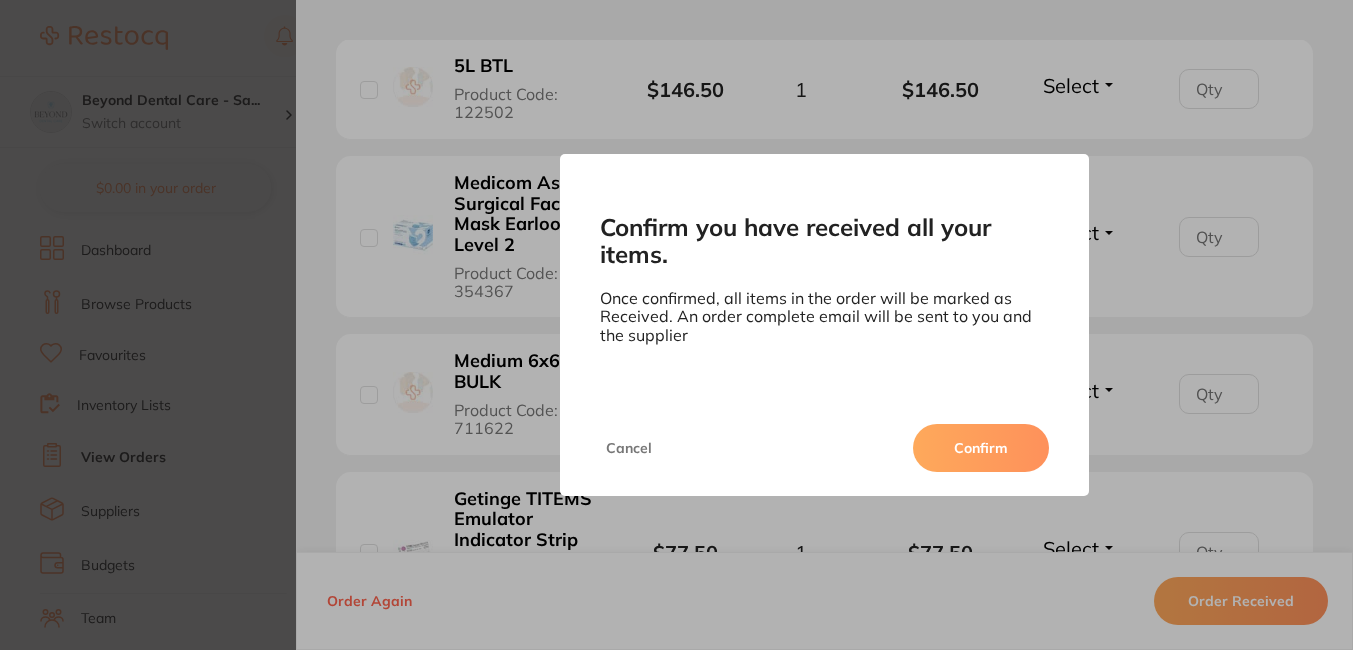 click on "Confirm" at bounding box center [981, 448] 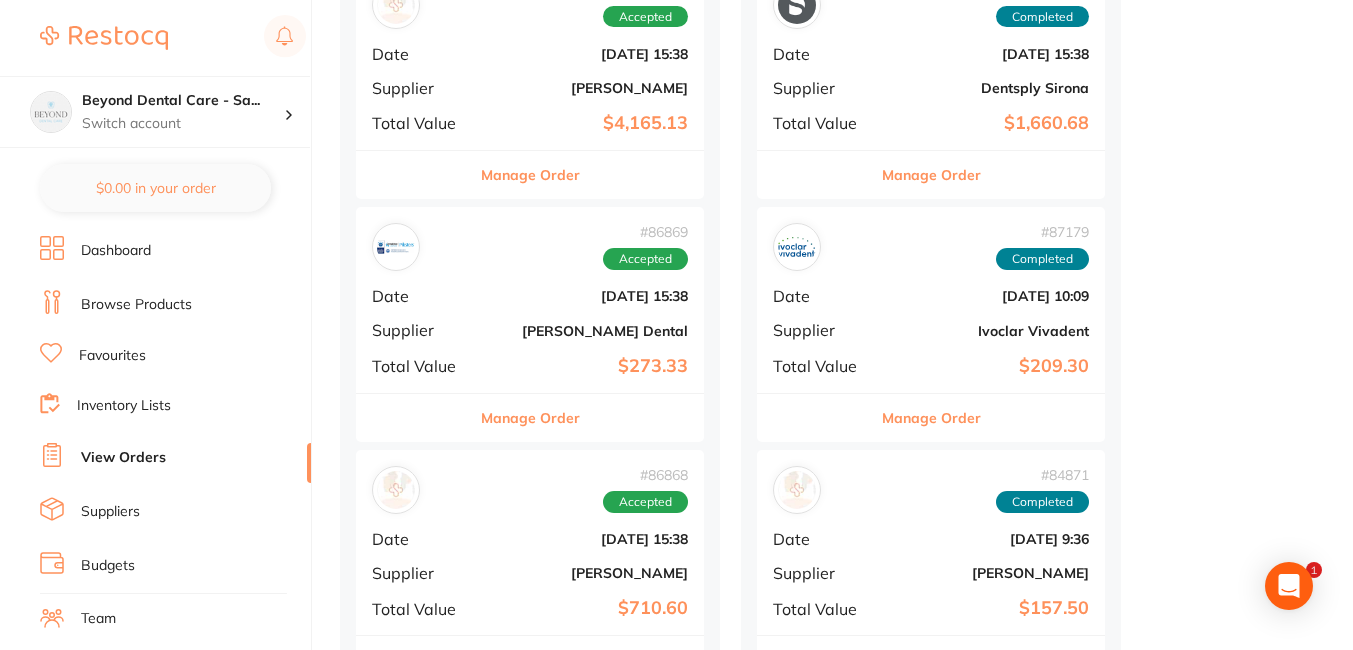 scroll, scrollTop: 900, scrollLeft: 0, axis: vertical 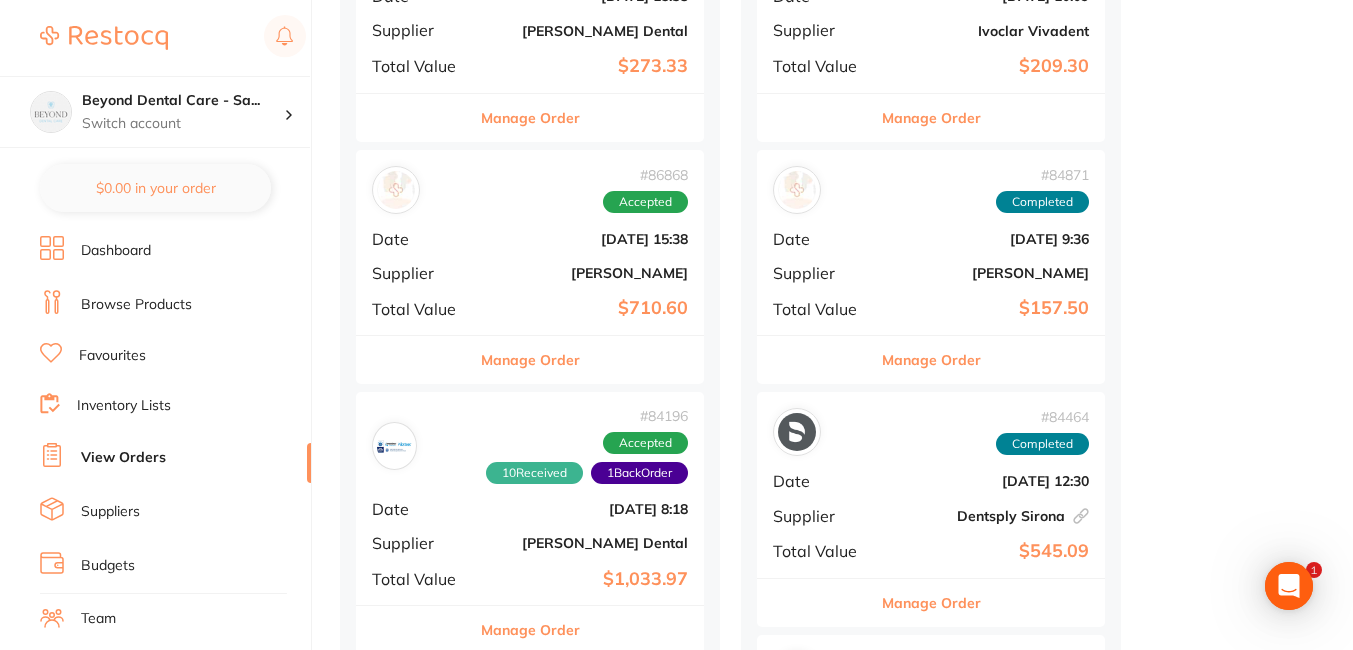 click on "# 86868 Accepted Date [DATE] 15:38 Supplier [PERSON_NAME] Total Value $710.60" at bounding box center (530, 242) 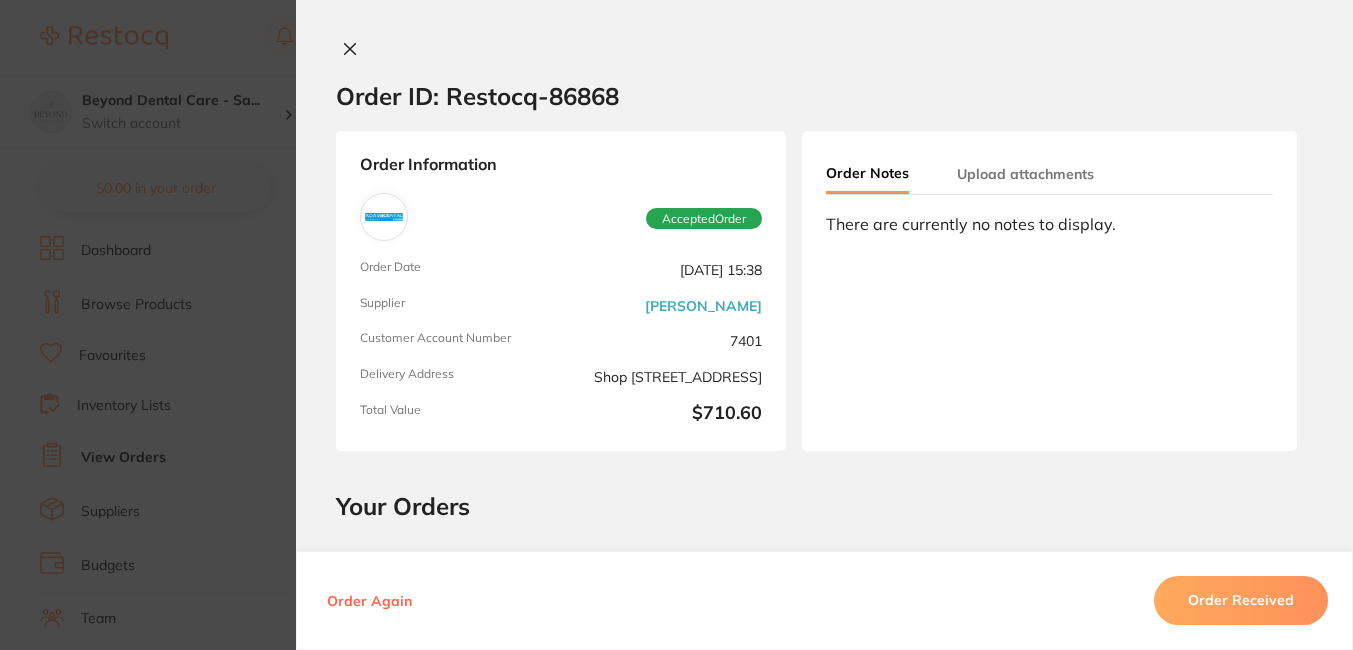 click on "Order Received" at bounding box center [1241, 601] 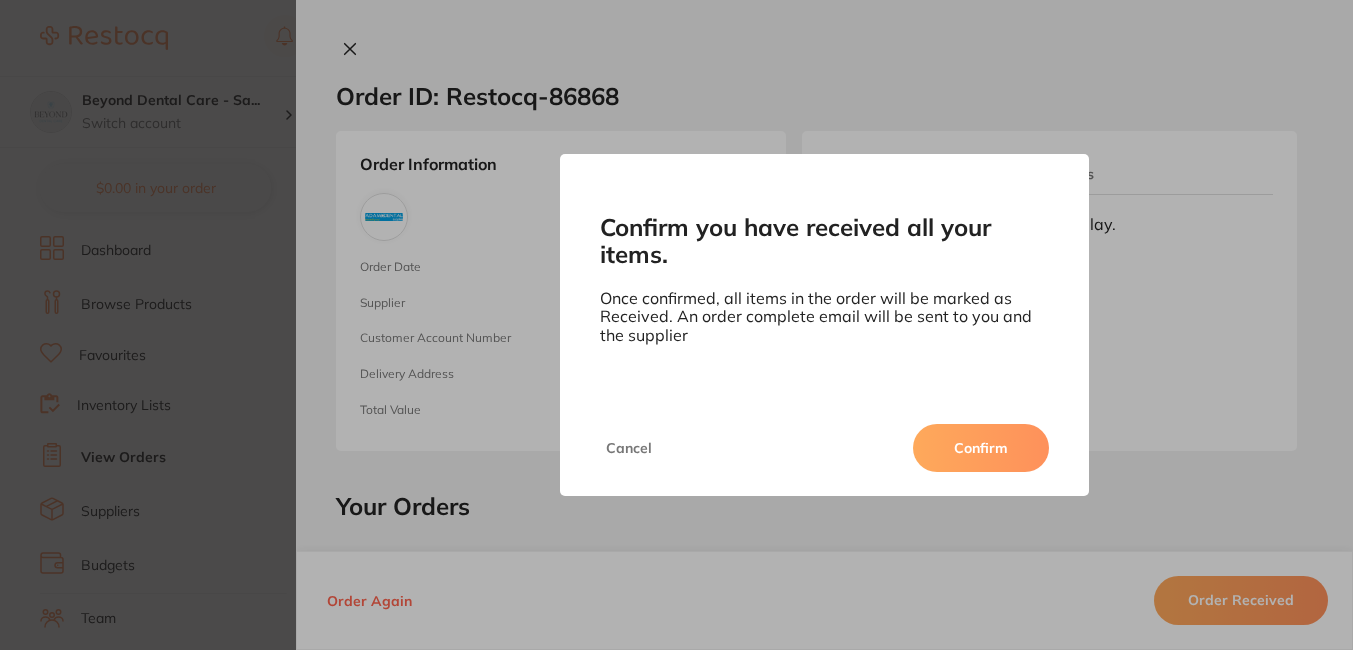 scroll, scrollTop: 0, scrollLeft: 0, axis: both 